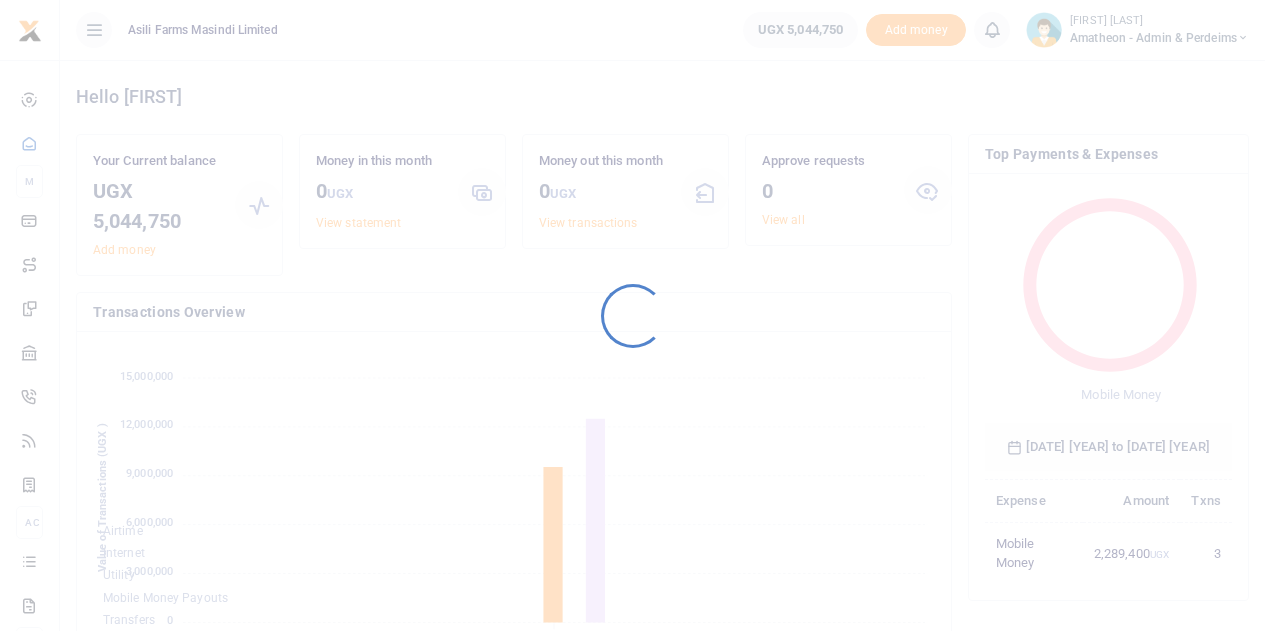 scroll, scrollTop: 0, scrollLeft: 0, axis: both 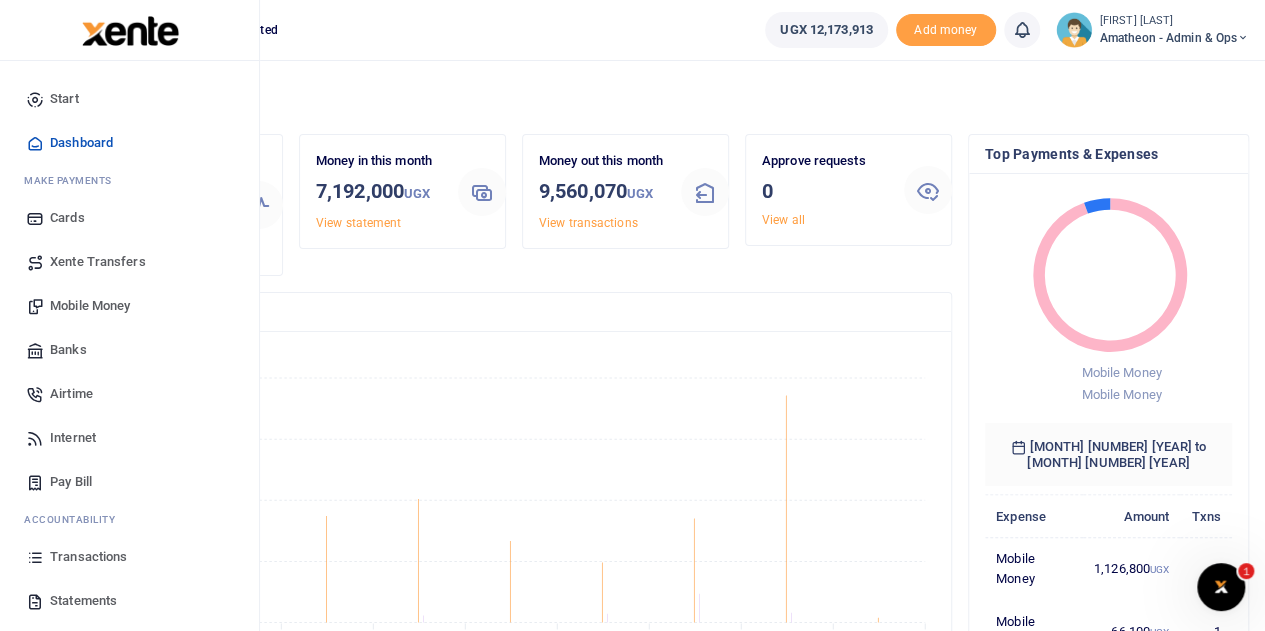 click on "Transactions" at bounding box center [88, 557] 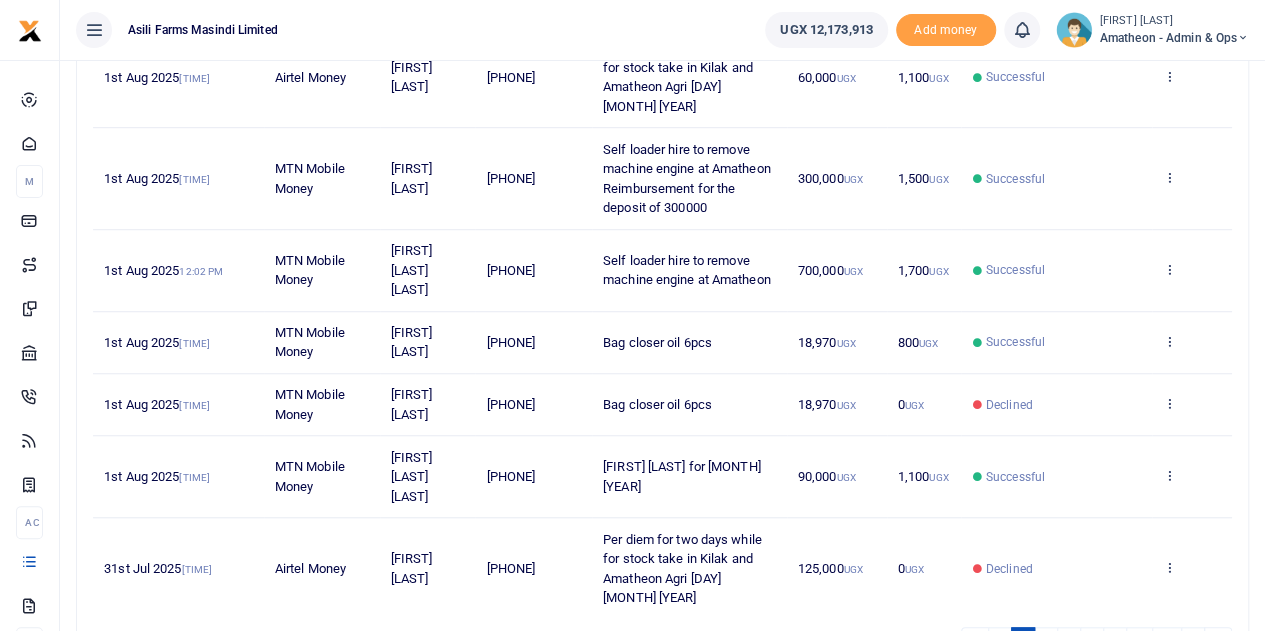 scroll, scrollTop: 600, scrollLeft: 0, axis: vertical 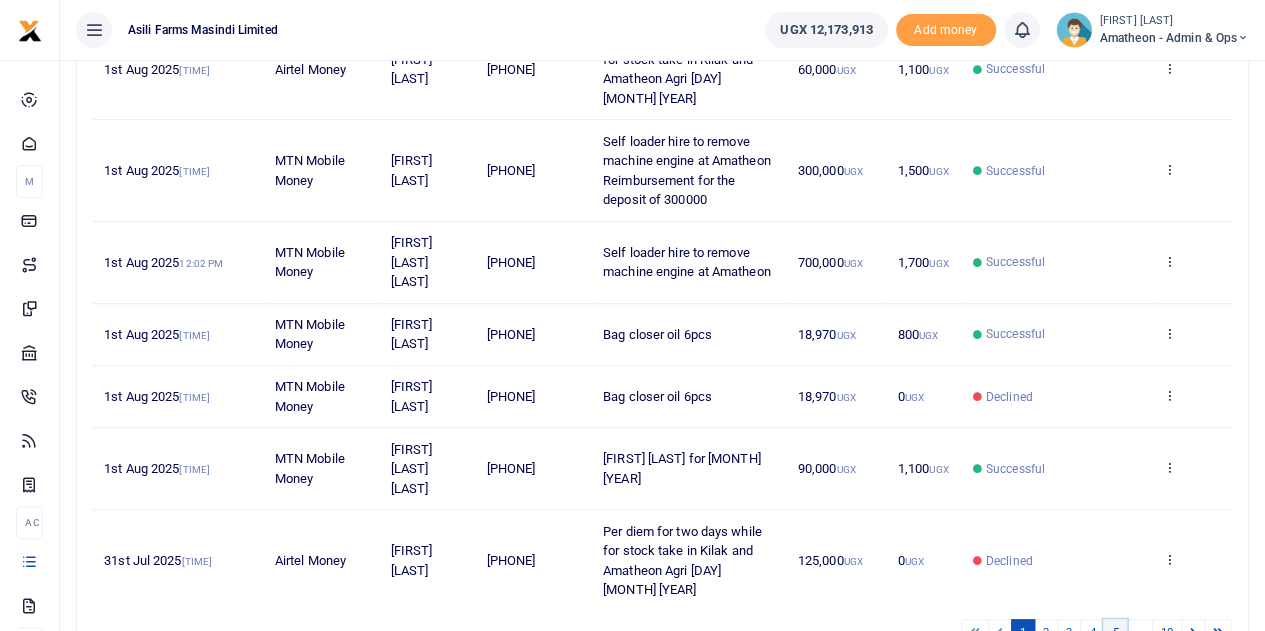 click on "5" at bounding box center [1115, 632] 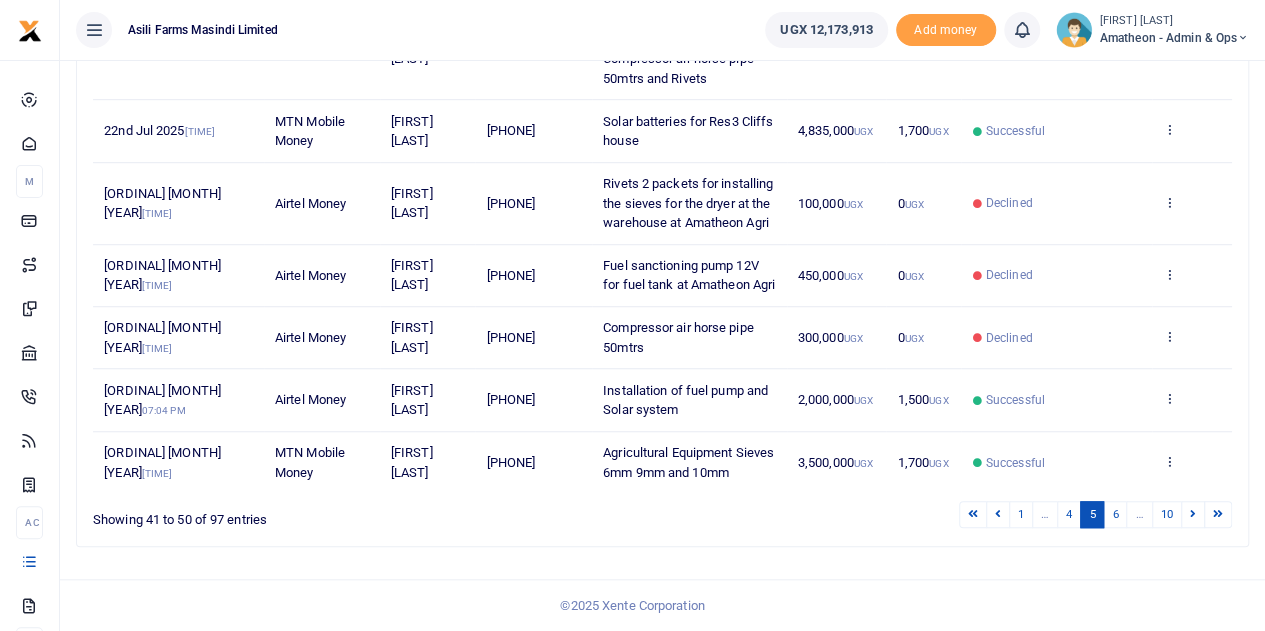 click on "6" at bounding box center (1115, 514) 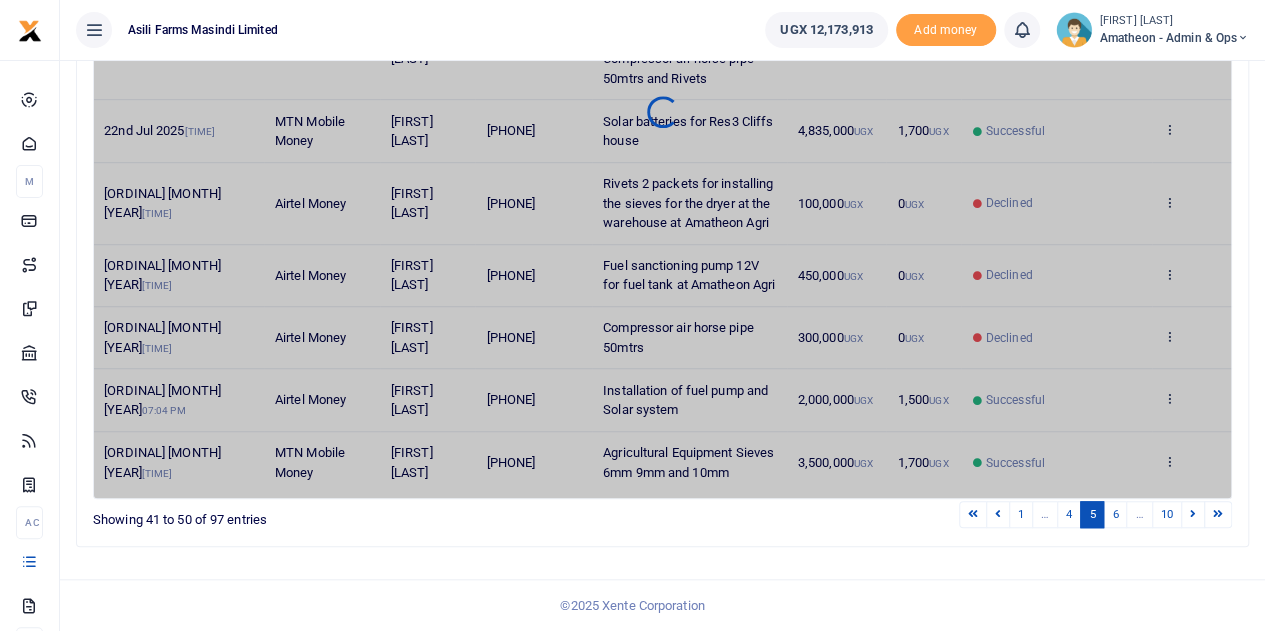 scroll, scrollTop: 556, scrollLeft: 0, axis: vertical 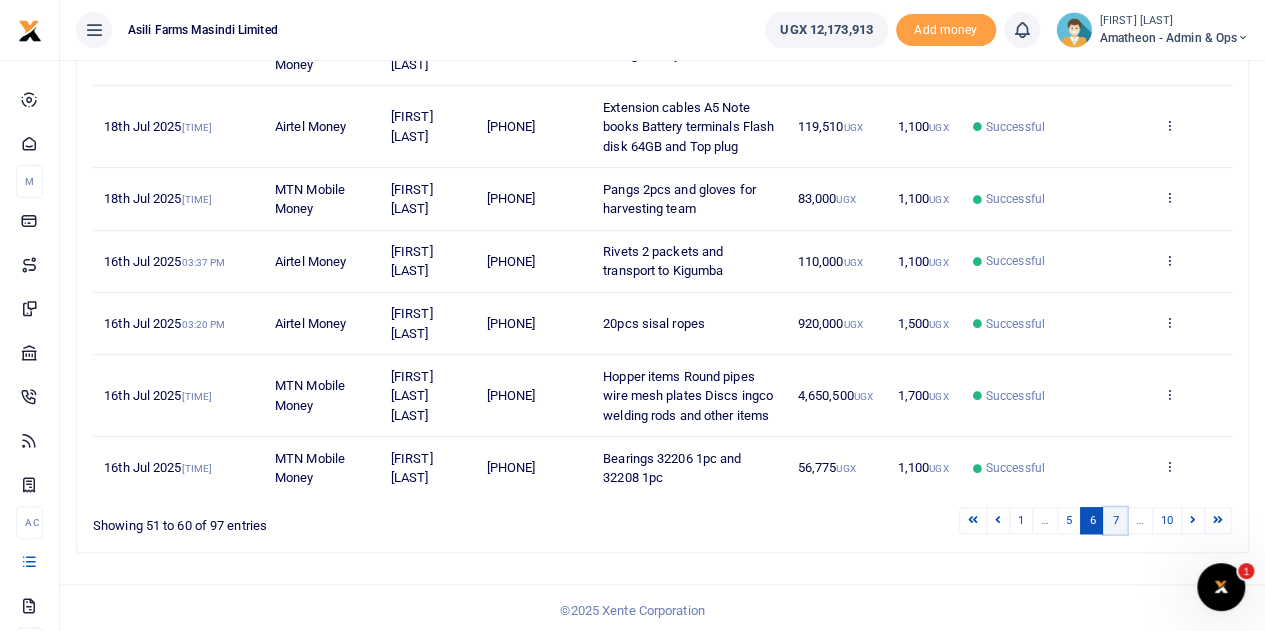 click on "7" at bounding box center [1115, 520] 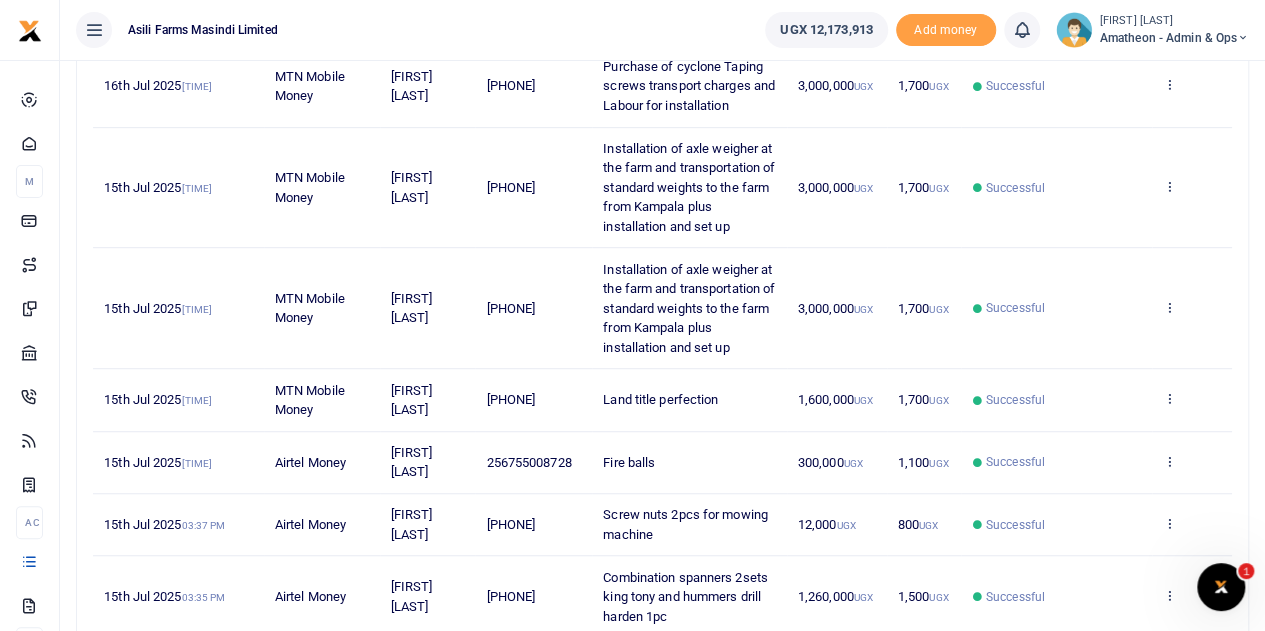 scroll, scrollTop: 512, scrollLeft: 0, axis: vertical 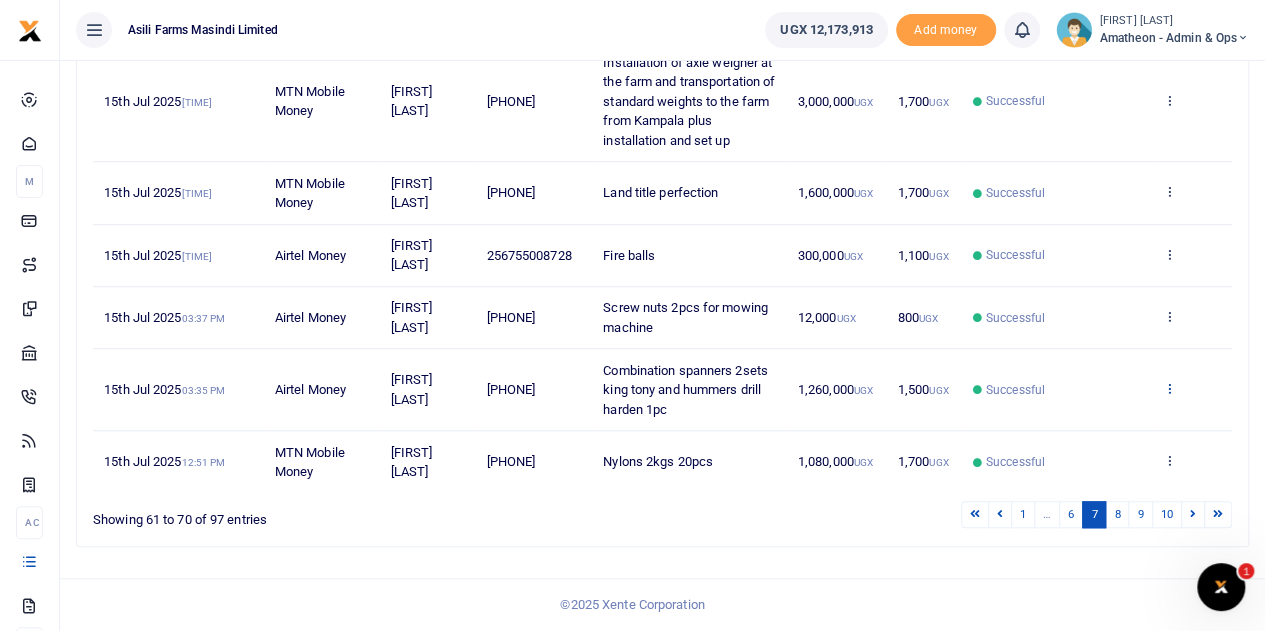 click at bounding box center [1169, 388] 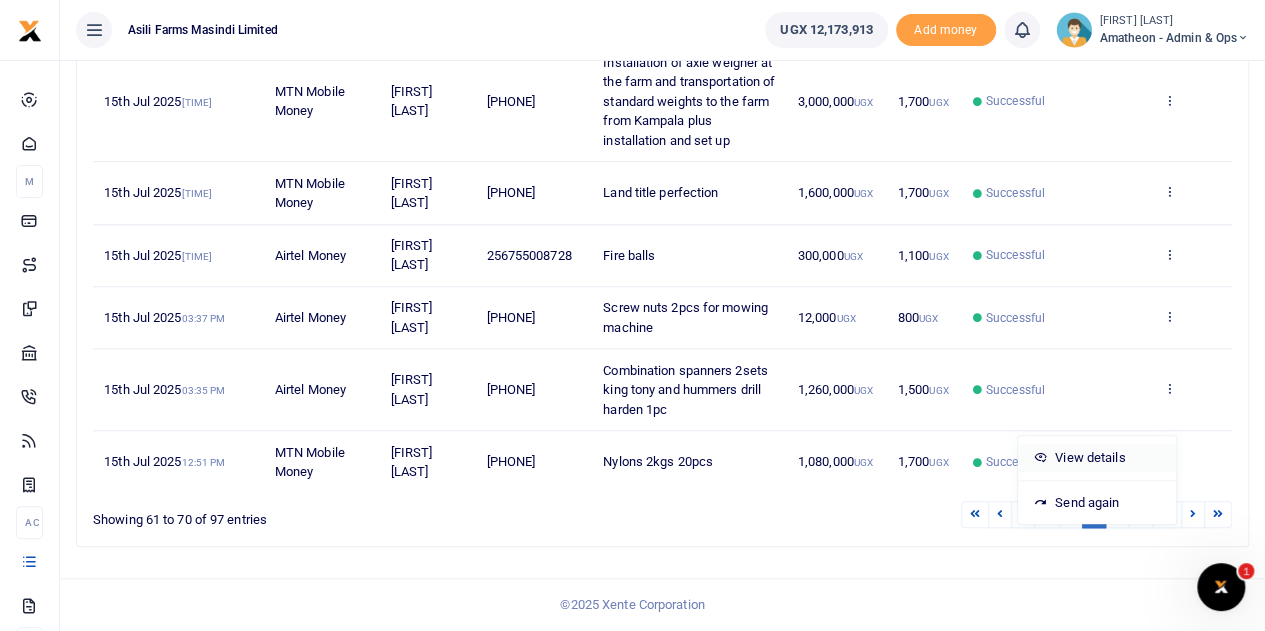 click on "View details" at bounding box center (1097, 458) 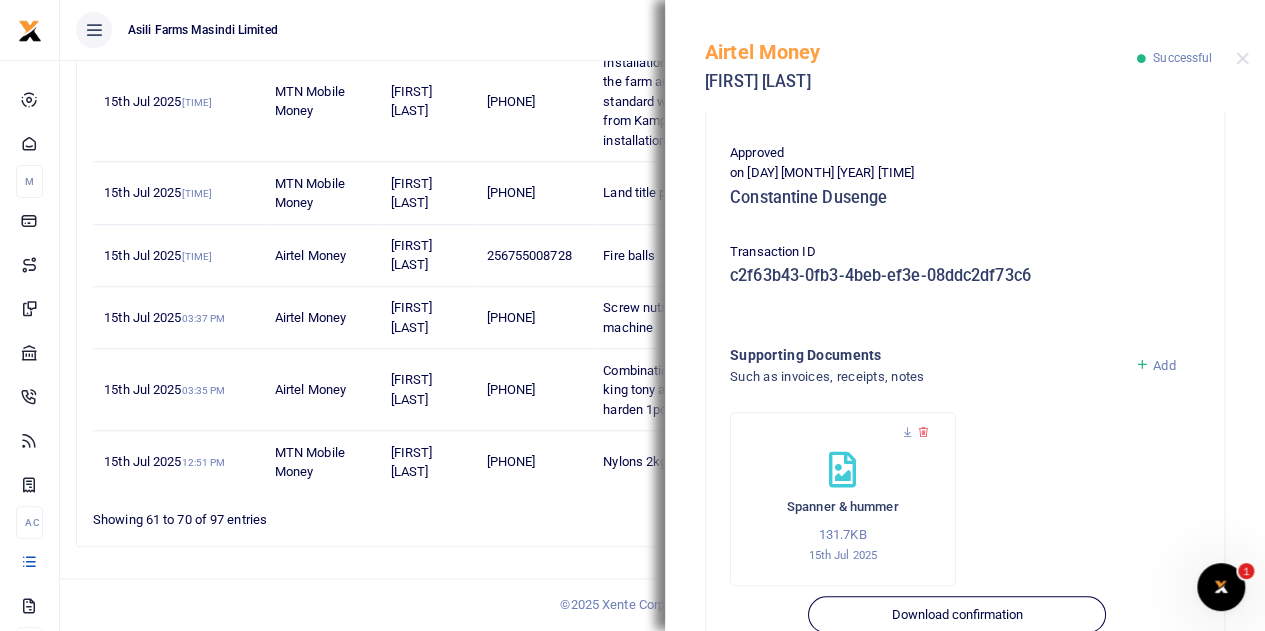 scroll, scrollTop: 500, scrollLeft: 0, axis: vertical 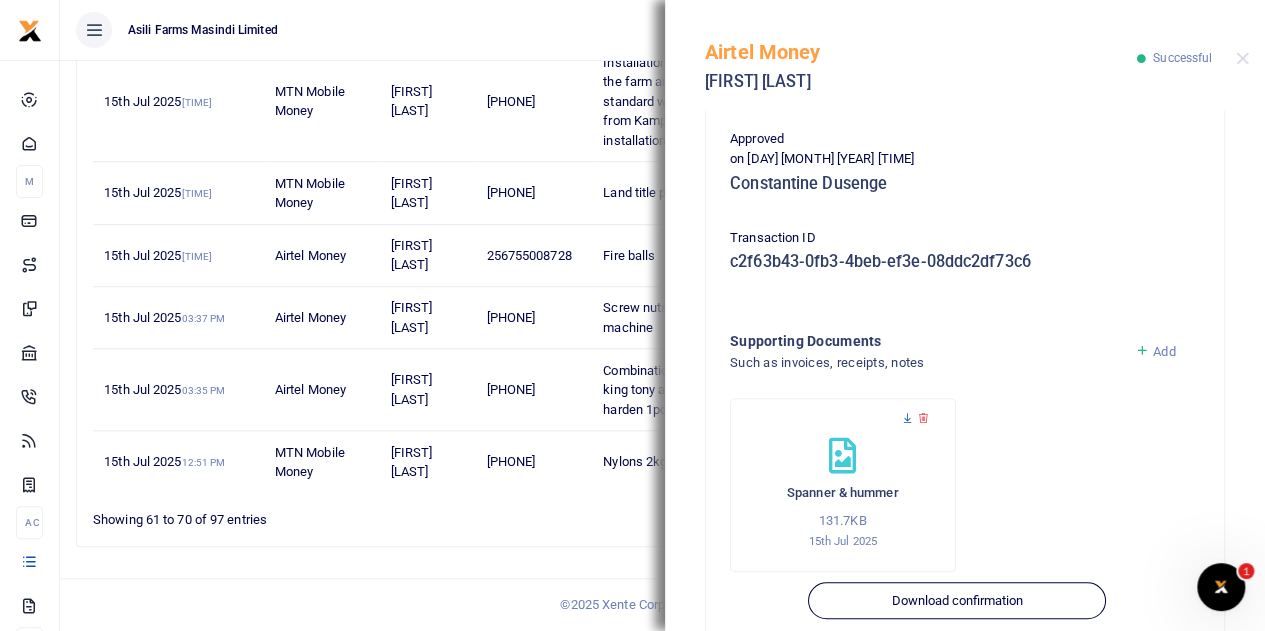click at bounding box center (907, 418) 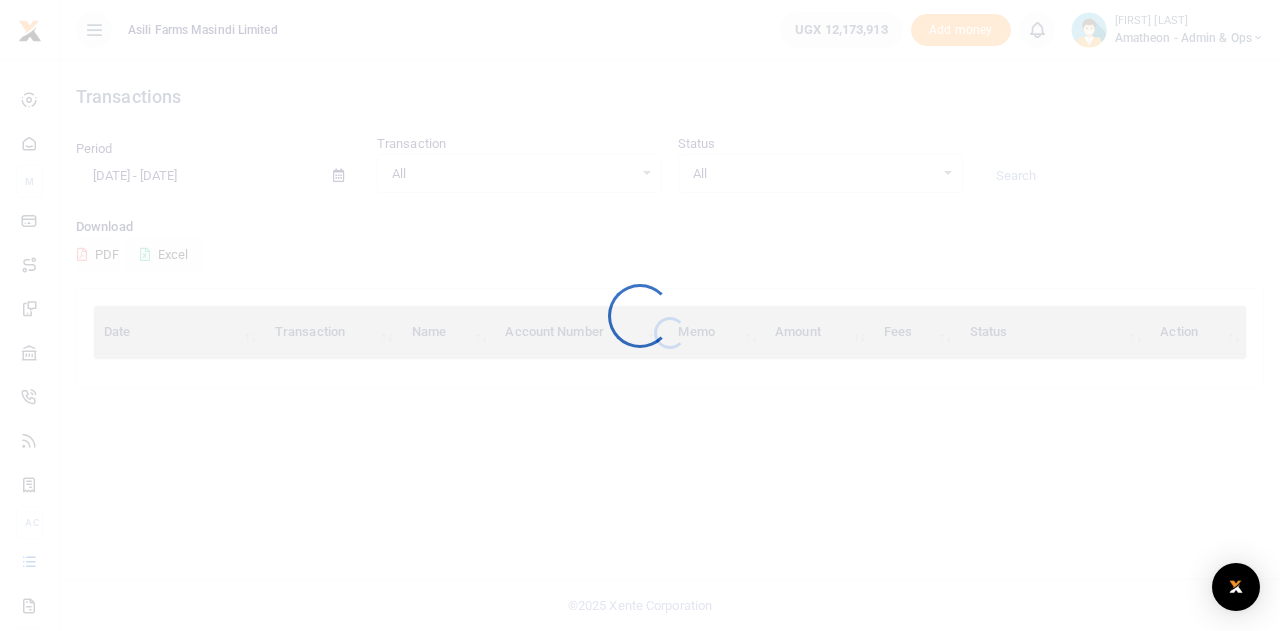 scroll, scrollTop: 0, scrollLeft: 0, axis: both 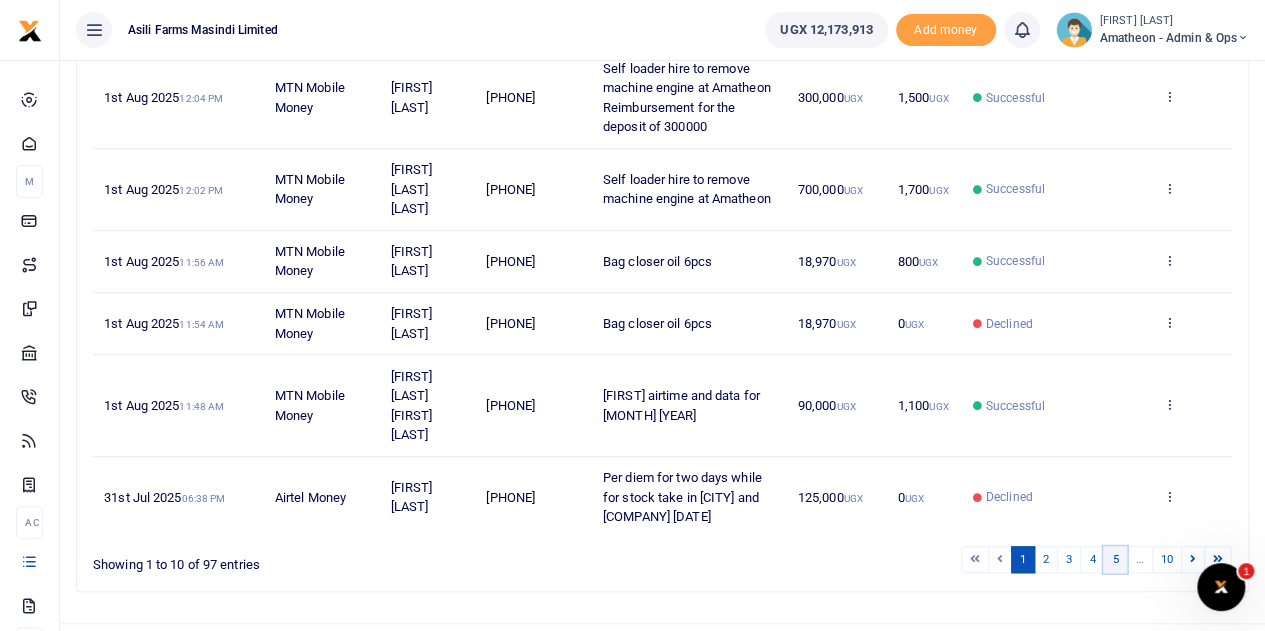 click on "5" at bounding box center (1115, 559) 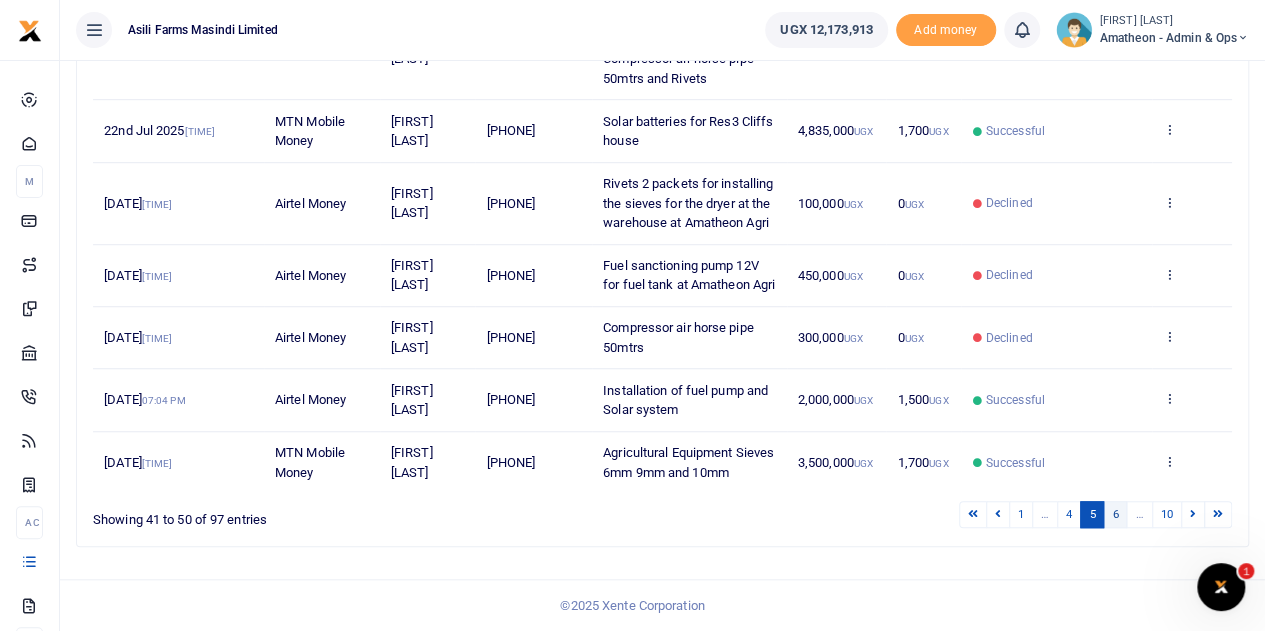 click on "6" at bounding box center (1115, 514) 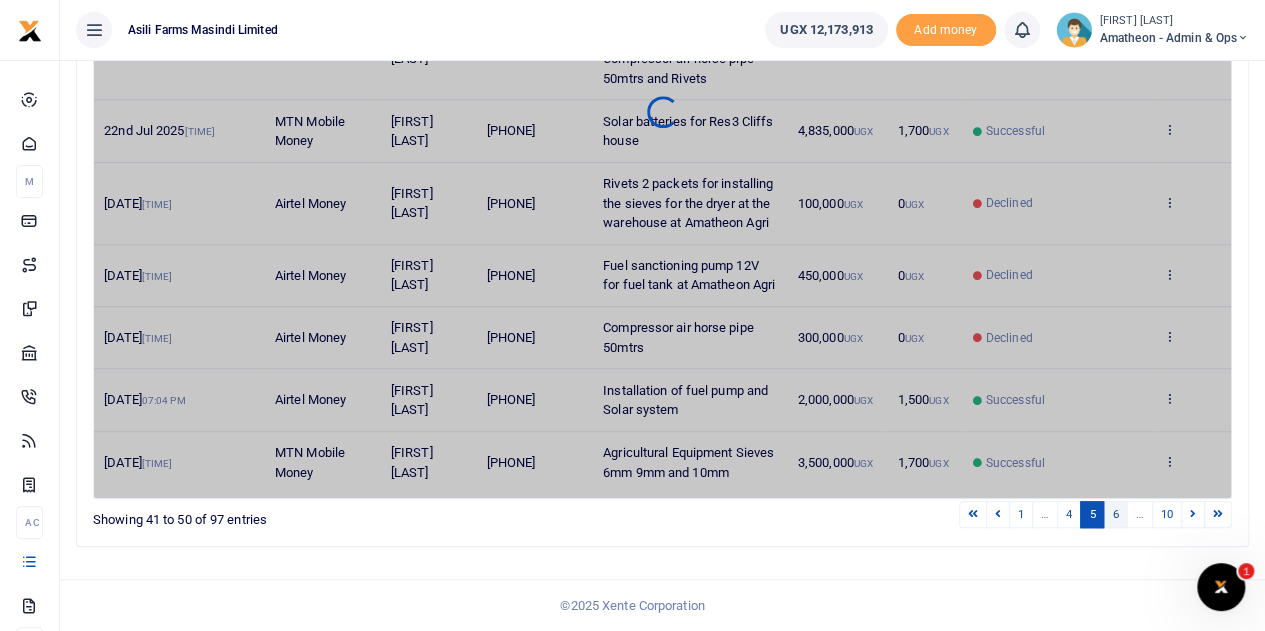 scroll, scrollTop: 556, scrollLeft: 0, axis: vertical 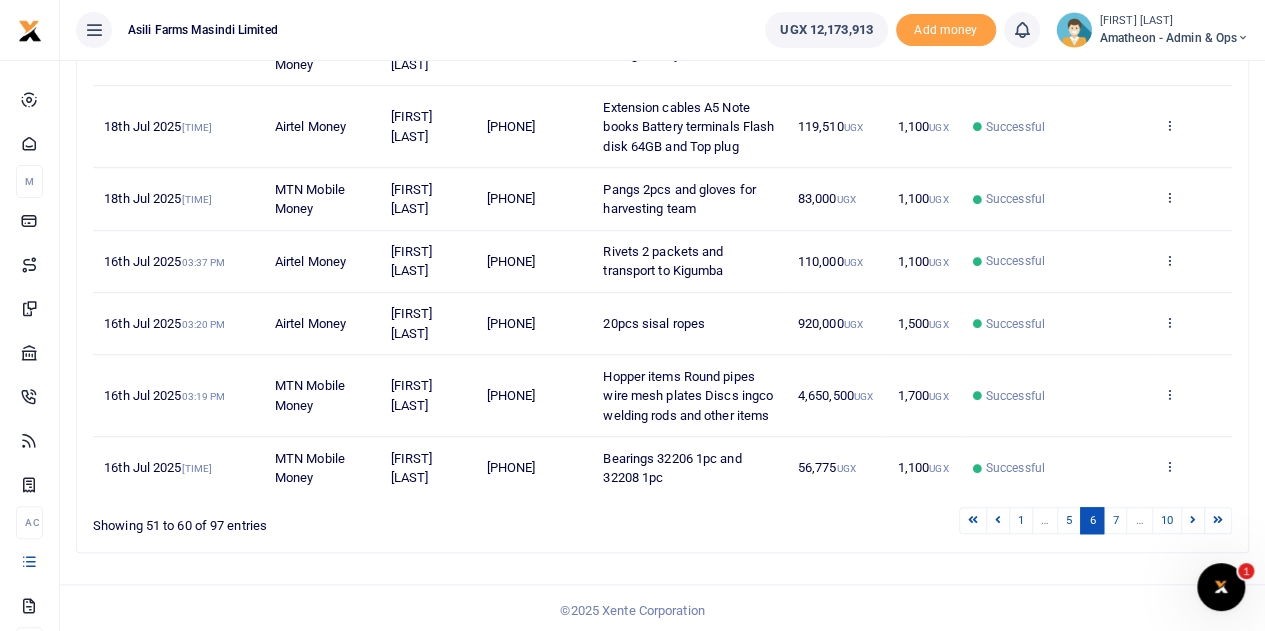 click on "7" at bounding box center [1115, 520] 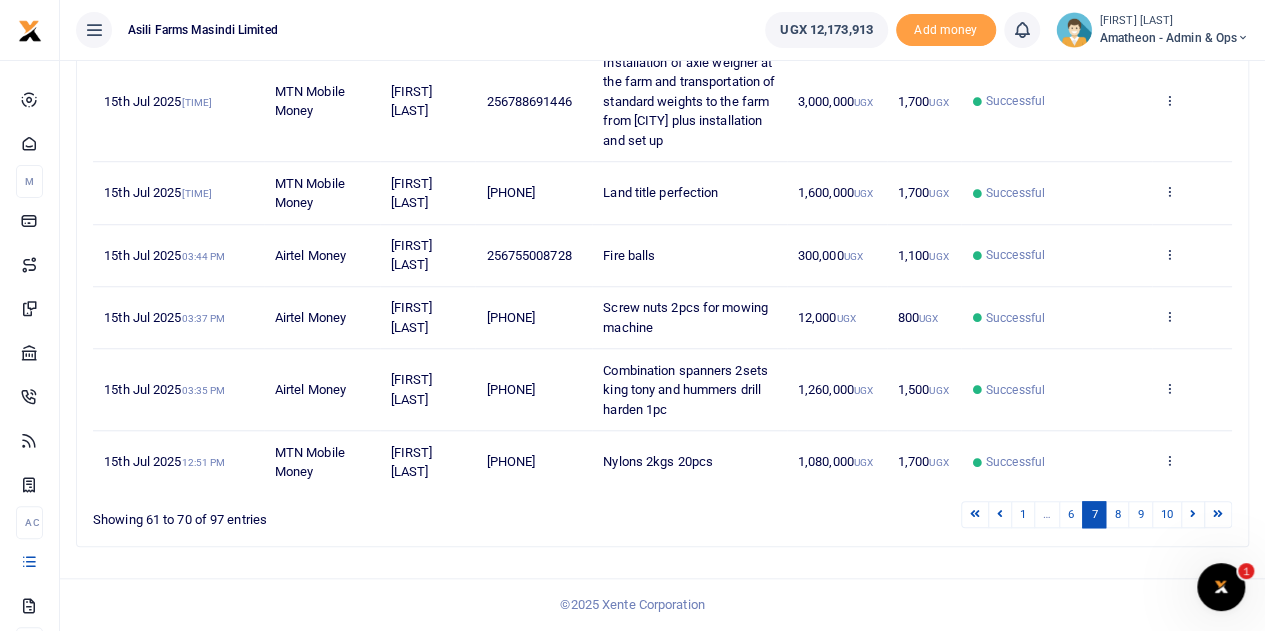 scroll, scrollTop: 712, scrollLeft: 0, axis: vertical 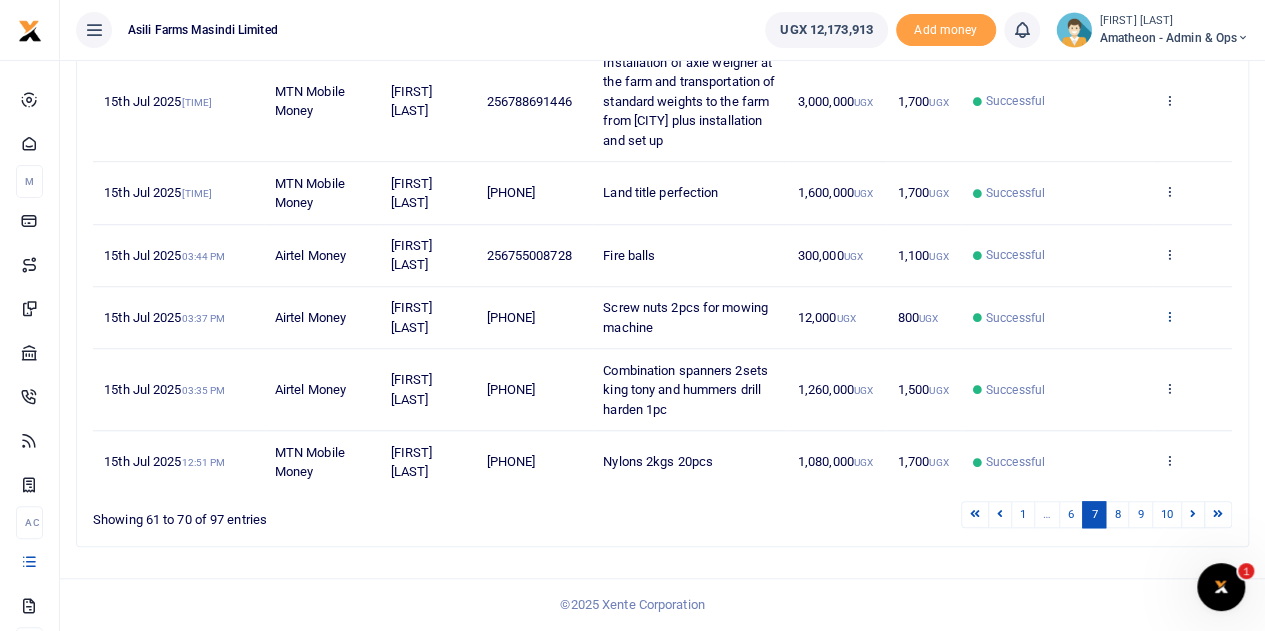 click at bounding box center (1169, 316) 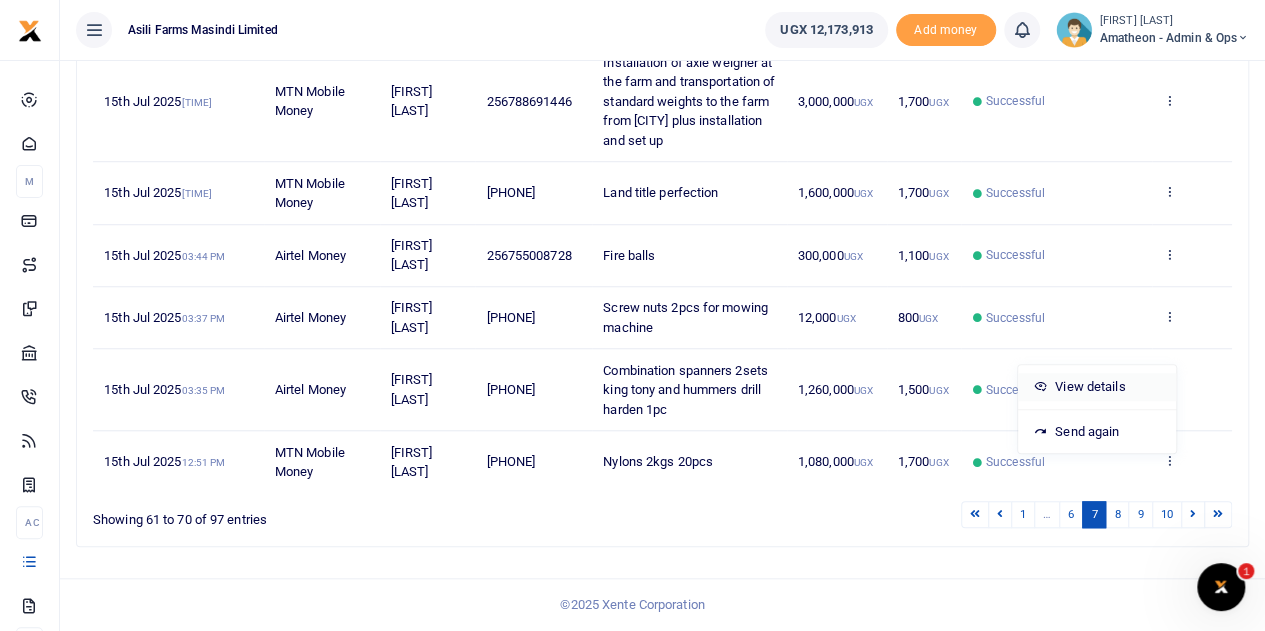 click on "View details" at bounding box center [1097, 387] 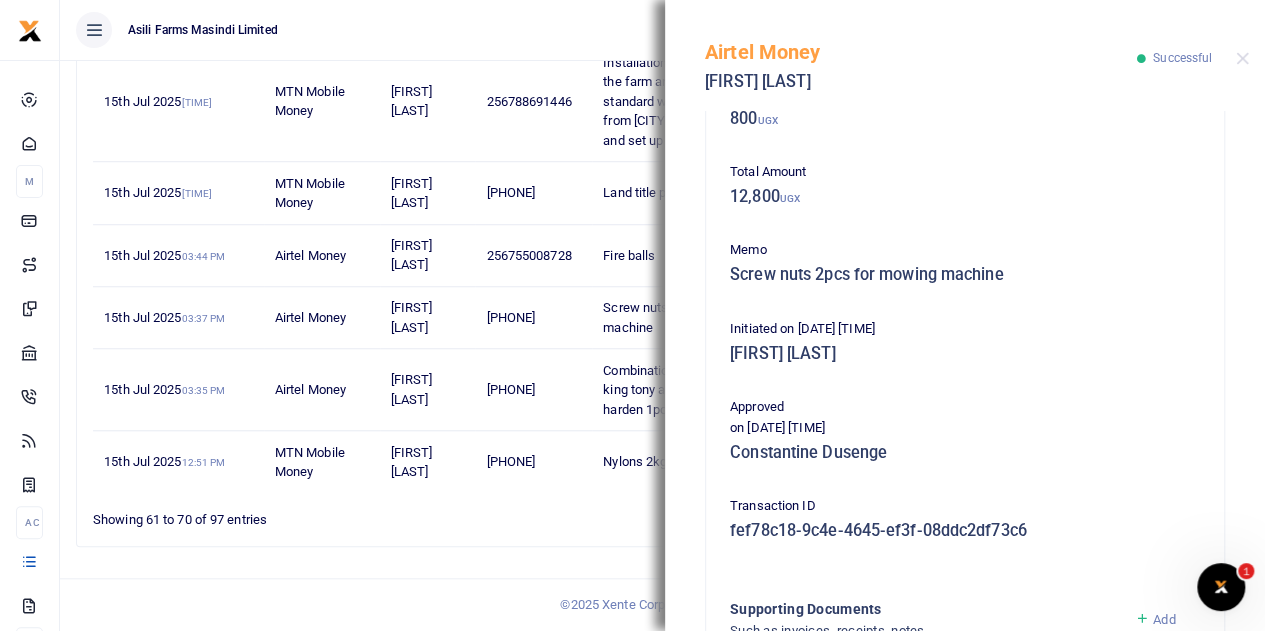 scroll, scrollTop: 516, scrollLeft: 0, axis: vertical 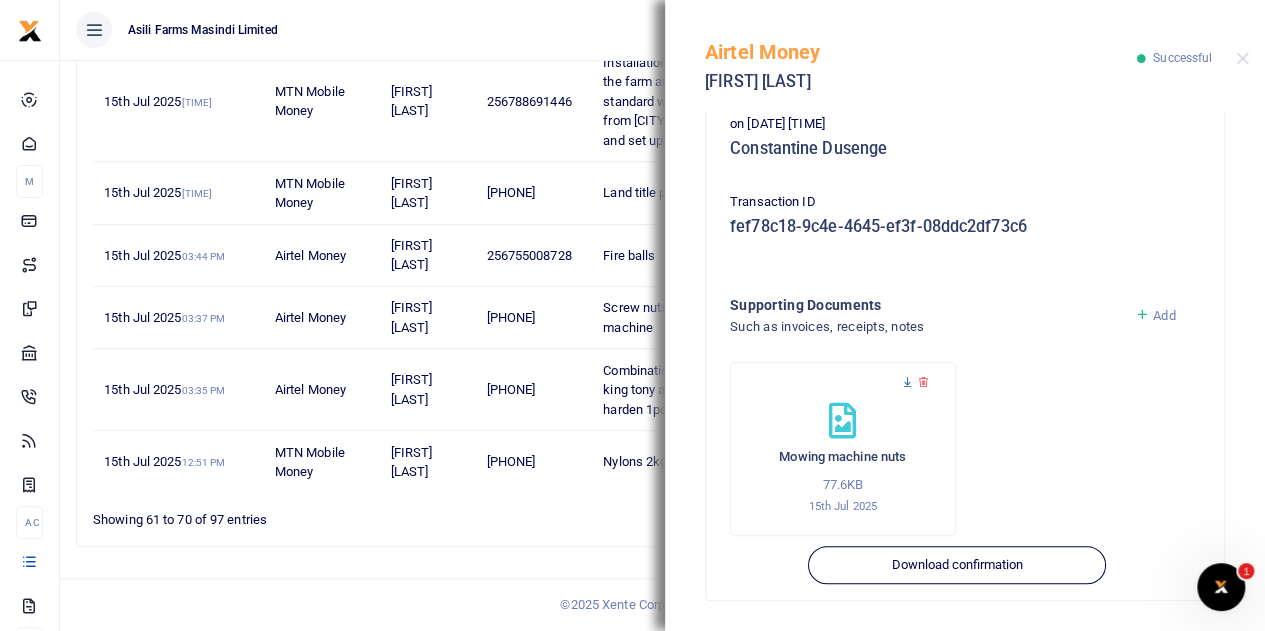 click at bounding box center [907, 382] 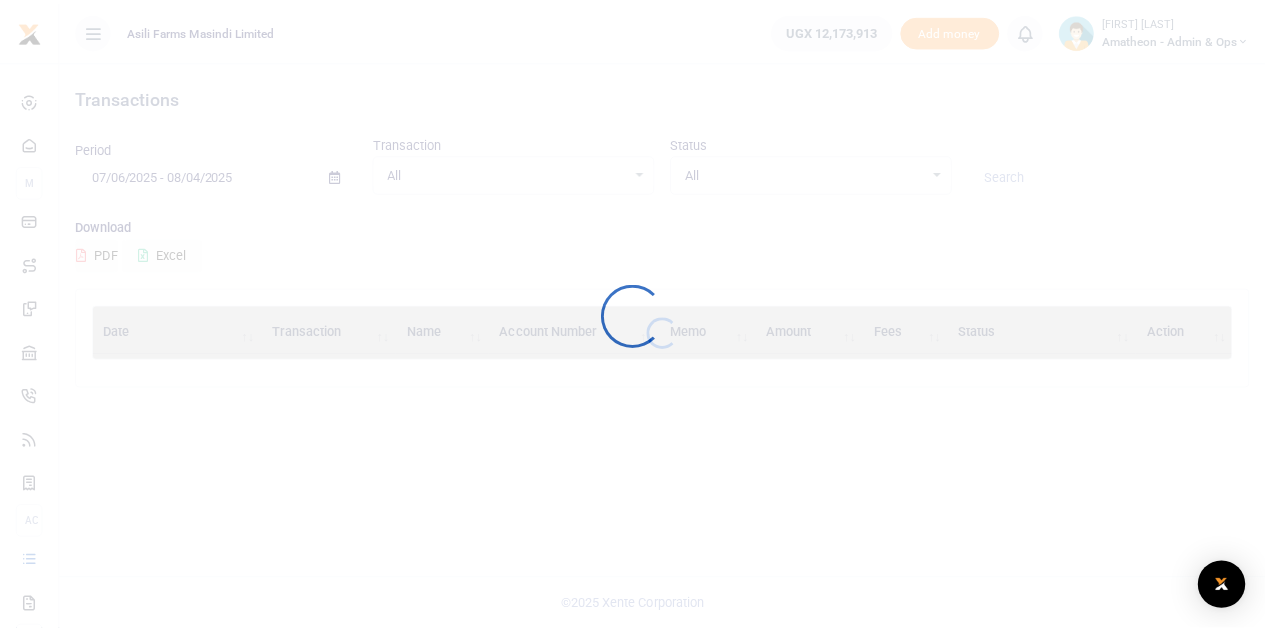scroll, scrollTop: 0, scrollLeft: 0, axis: both 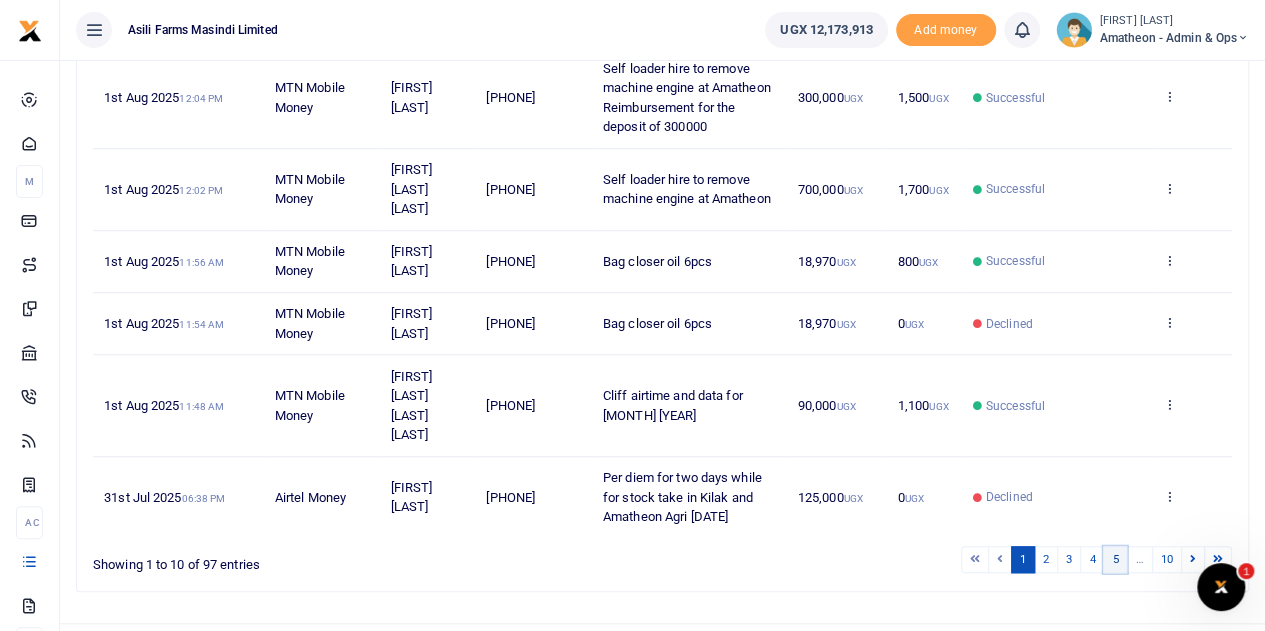 click on "5" at bounding box center (1115, 559) 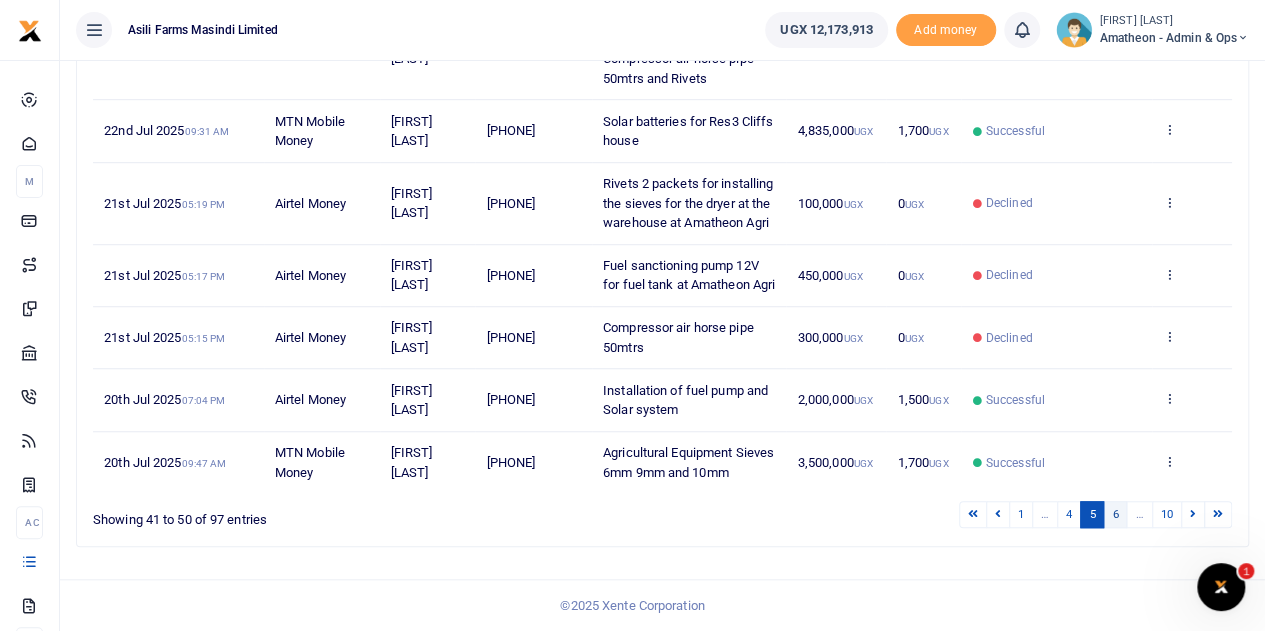 click on "6" at bounding box center (1115, 514) 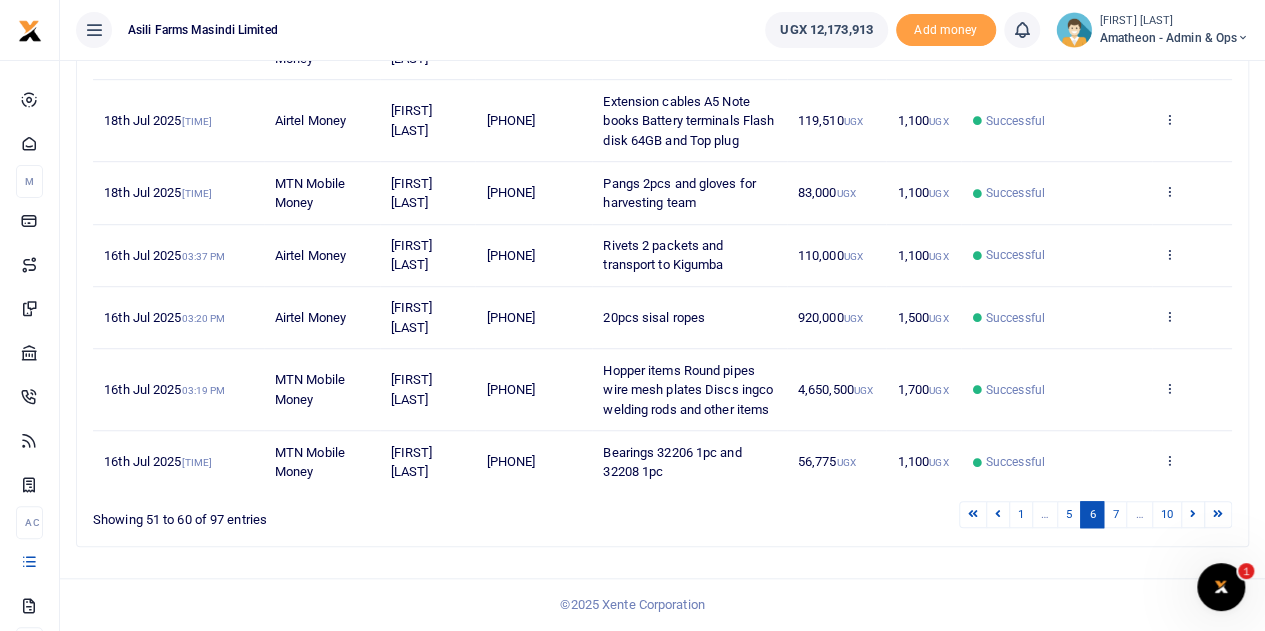 scroll, scrollTop: 556, scrollLeft: 0, axis: vertical 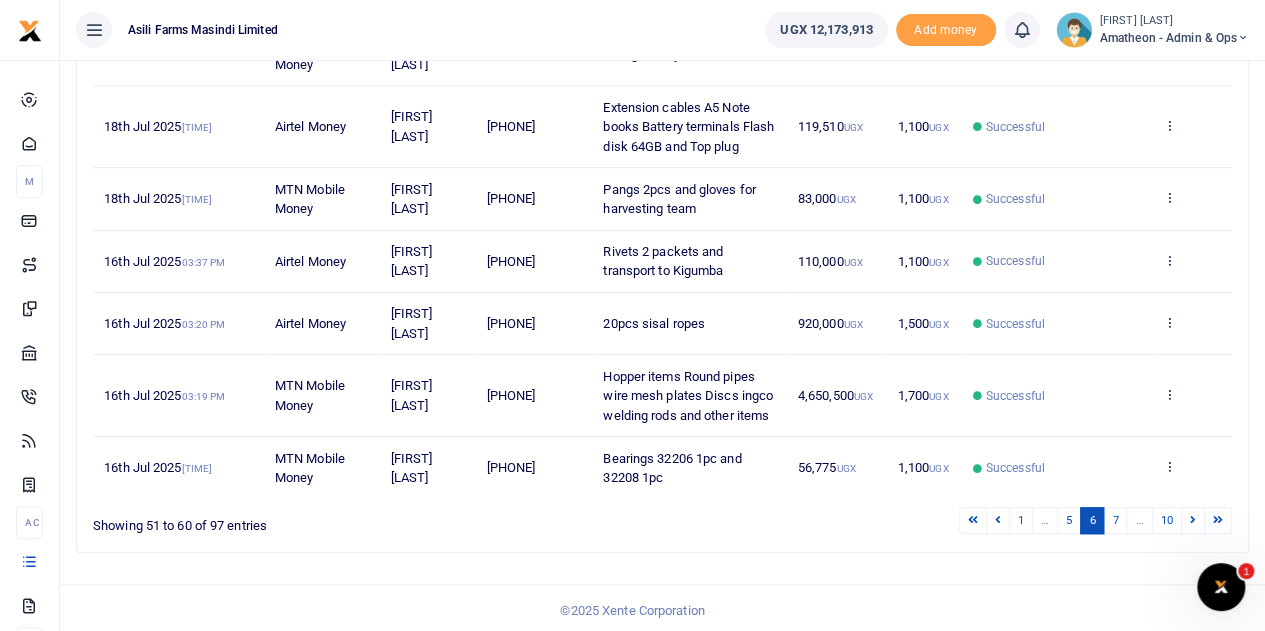 click on "7" at bounding box center (1115, 520) 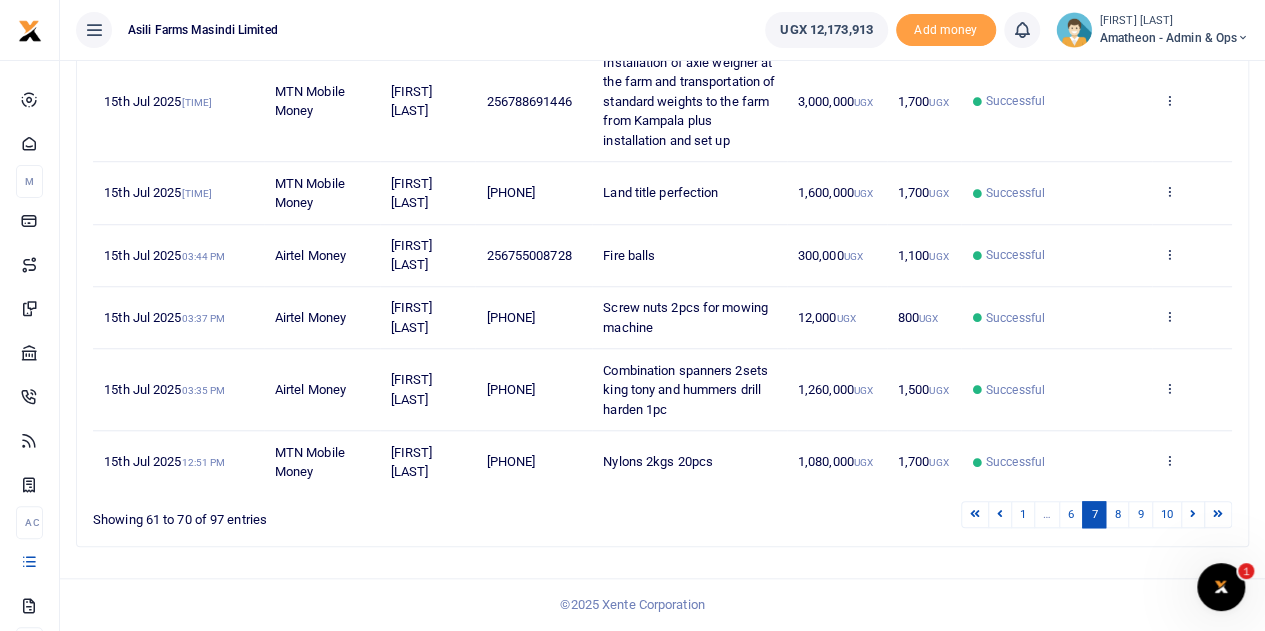 scroll, scrollTop: 712, scrollLeft: 0, axis: vertical 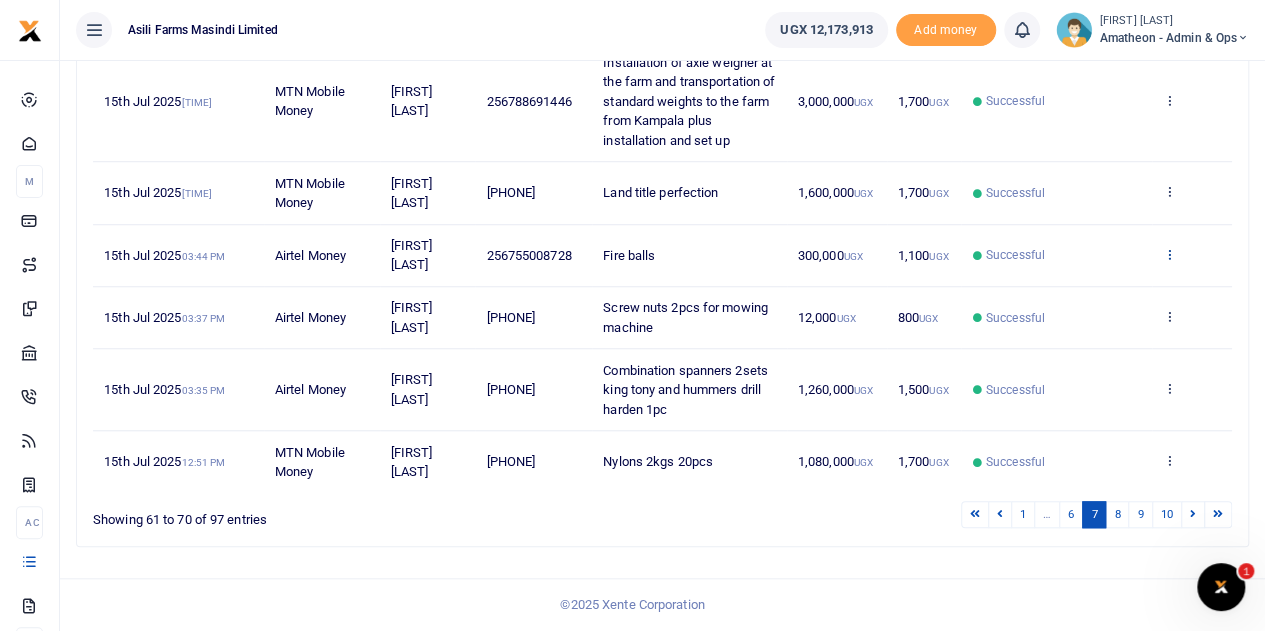 click at bounding box center [1169, 254] 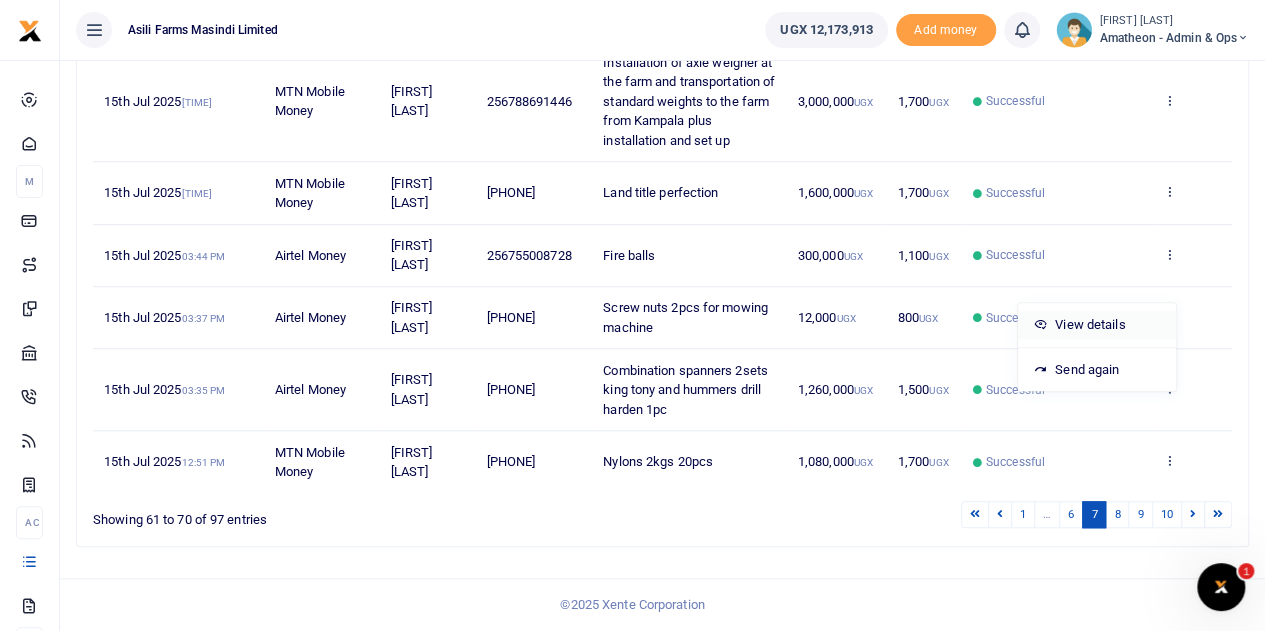 click on "View details" at bounding box center [1097, 325] 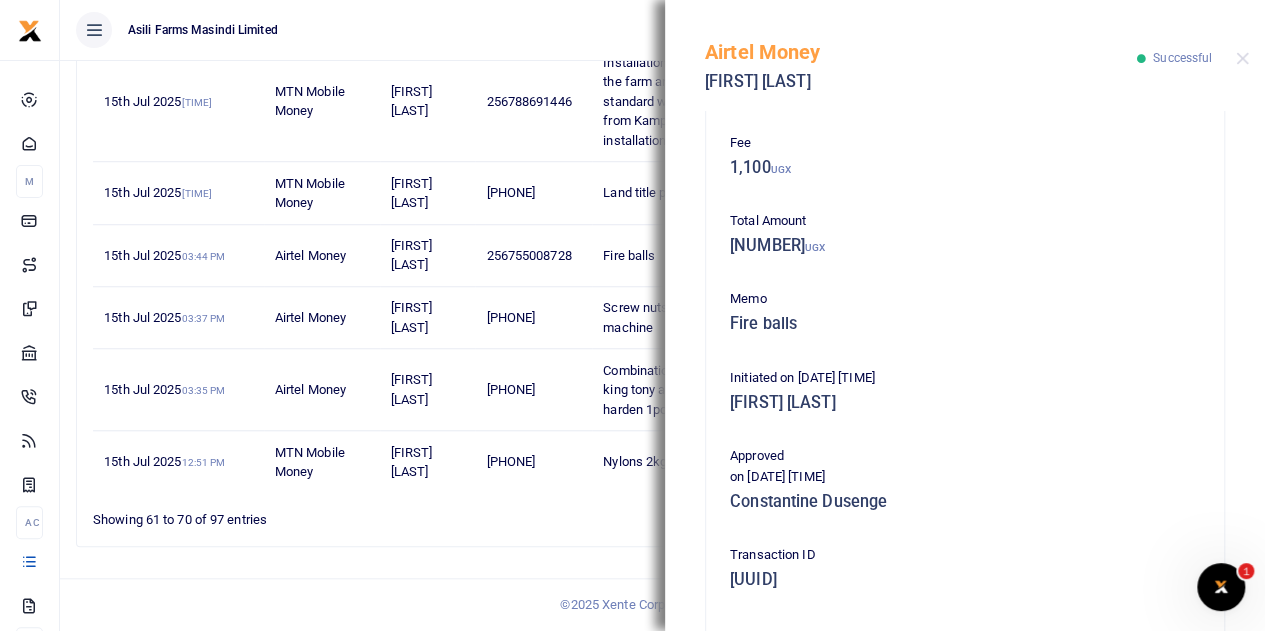 scroll, scrollTop: 516, scrollLeft: 0, axis: vertical 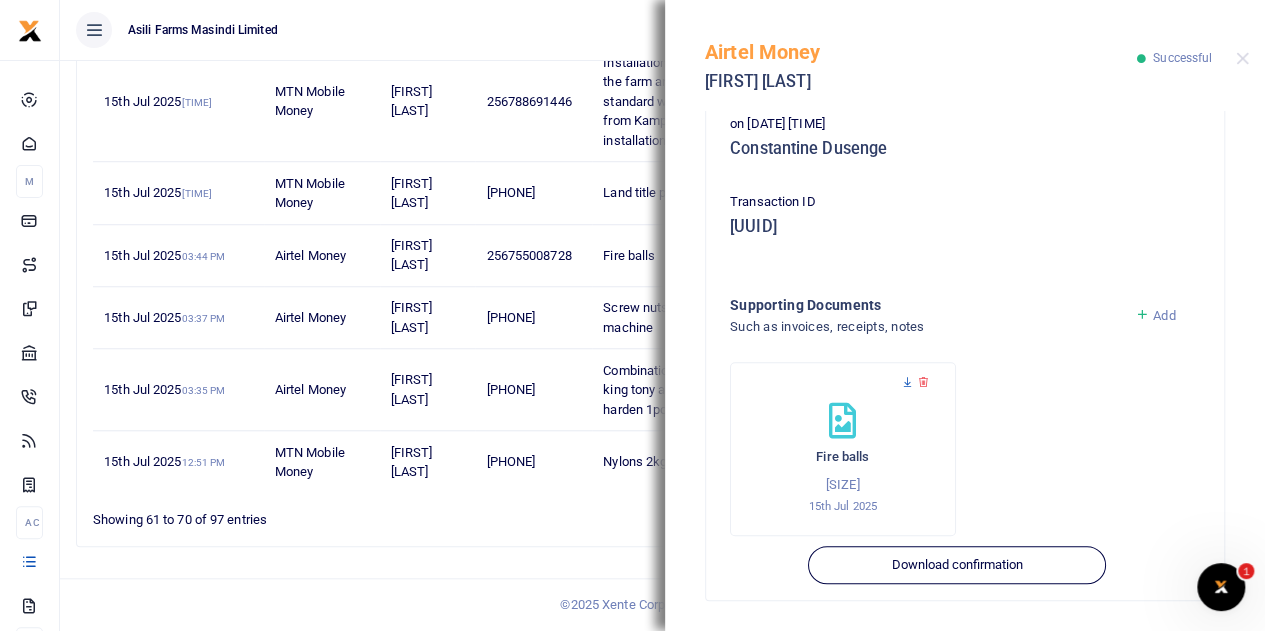 click at bounding box center [907, 382] 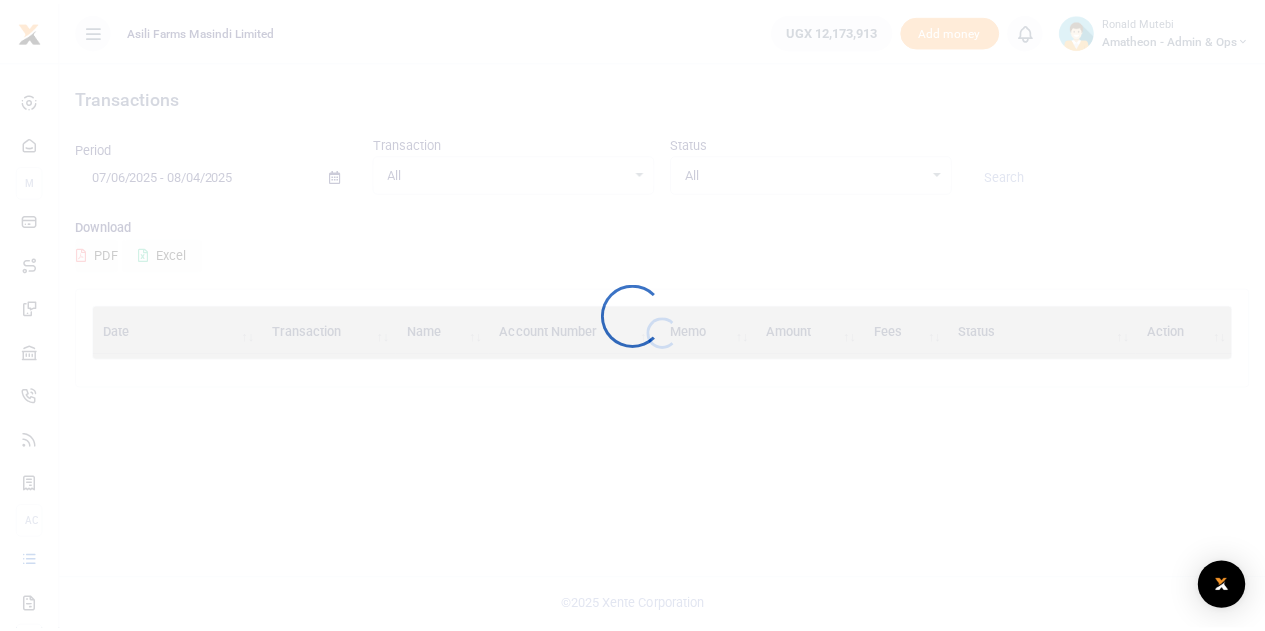 scroll, scrollTop: 0, scrollLeft: 0, axis: both 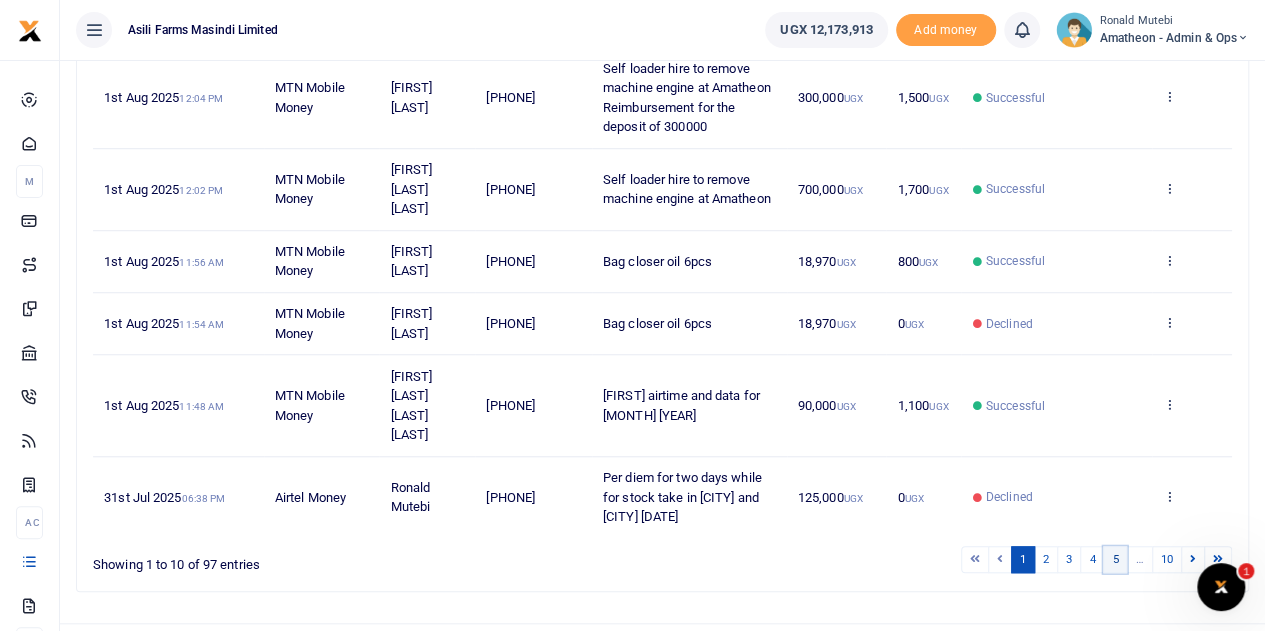 click on "5" at bounding box center (1115, 559) 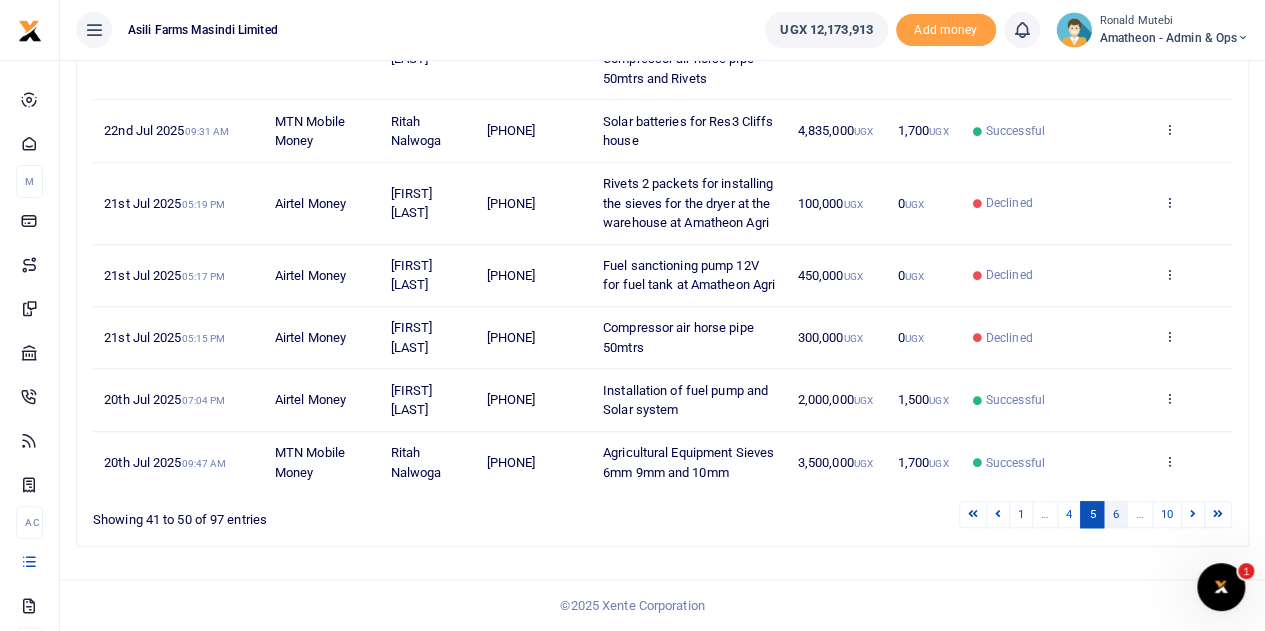 click on "6" at bounding box center [1115, 514] 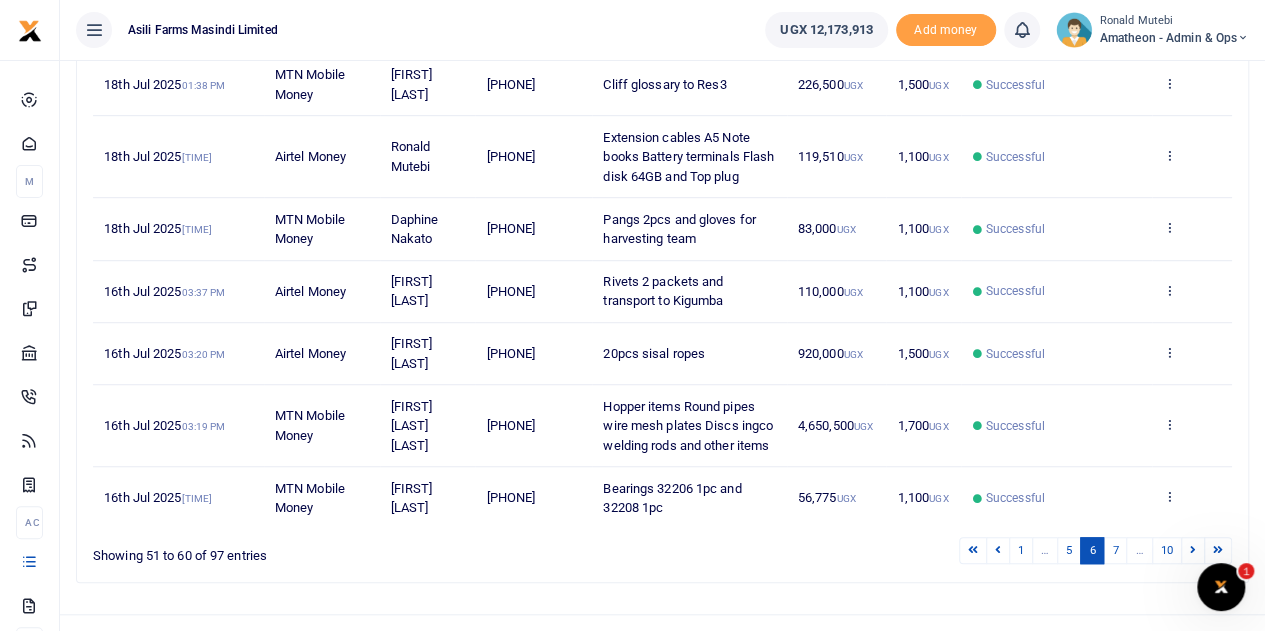 scroll, scrollTop: 556, scrollLeft: 0, axis: vertical 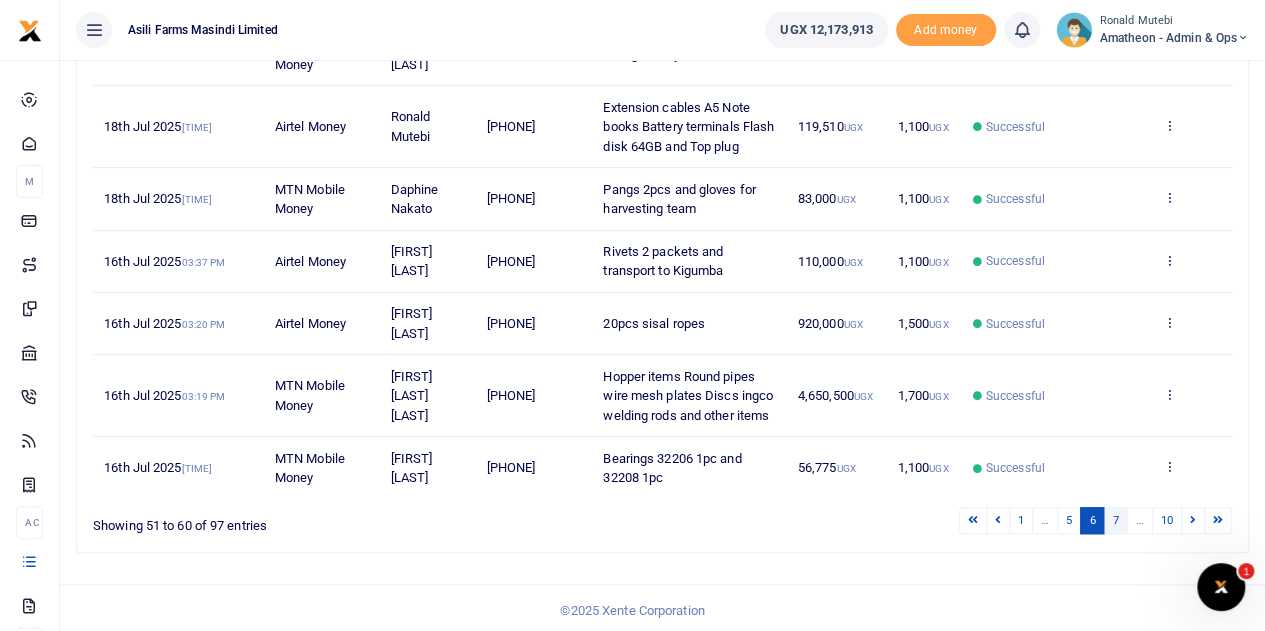 click on "7" at bounding box center [1115, 520] 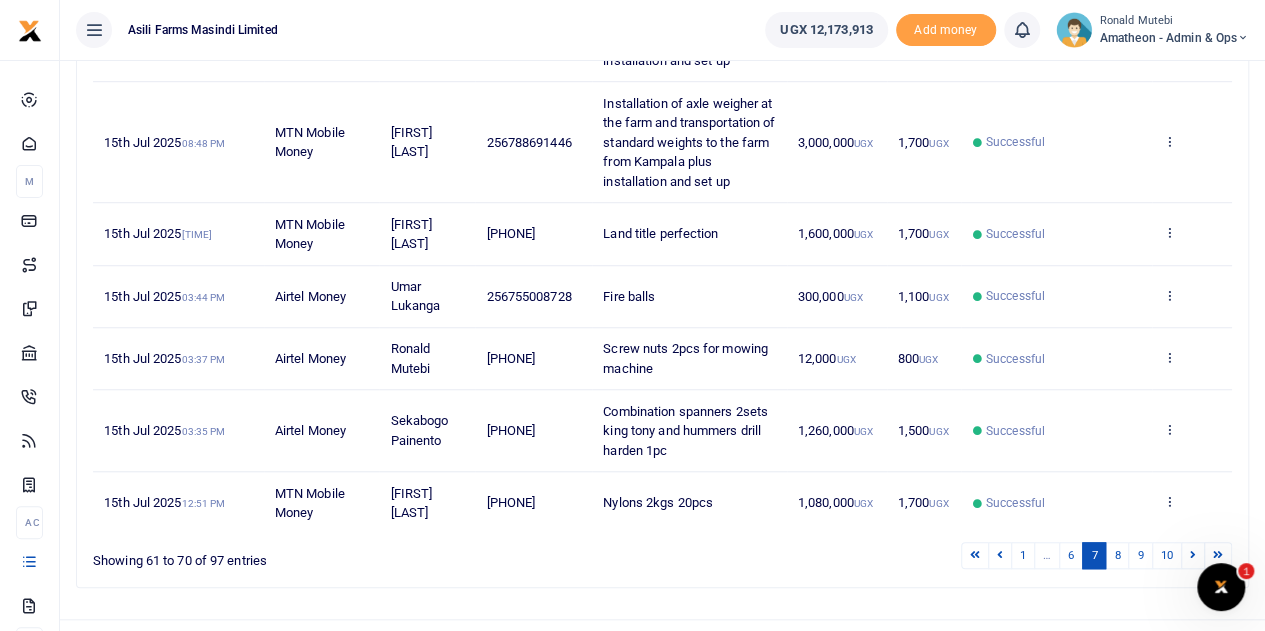 scroll, scrollTop: 512, scrollLeft: 0, axis: vertical 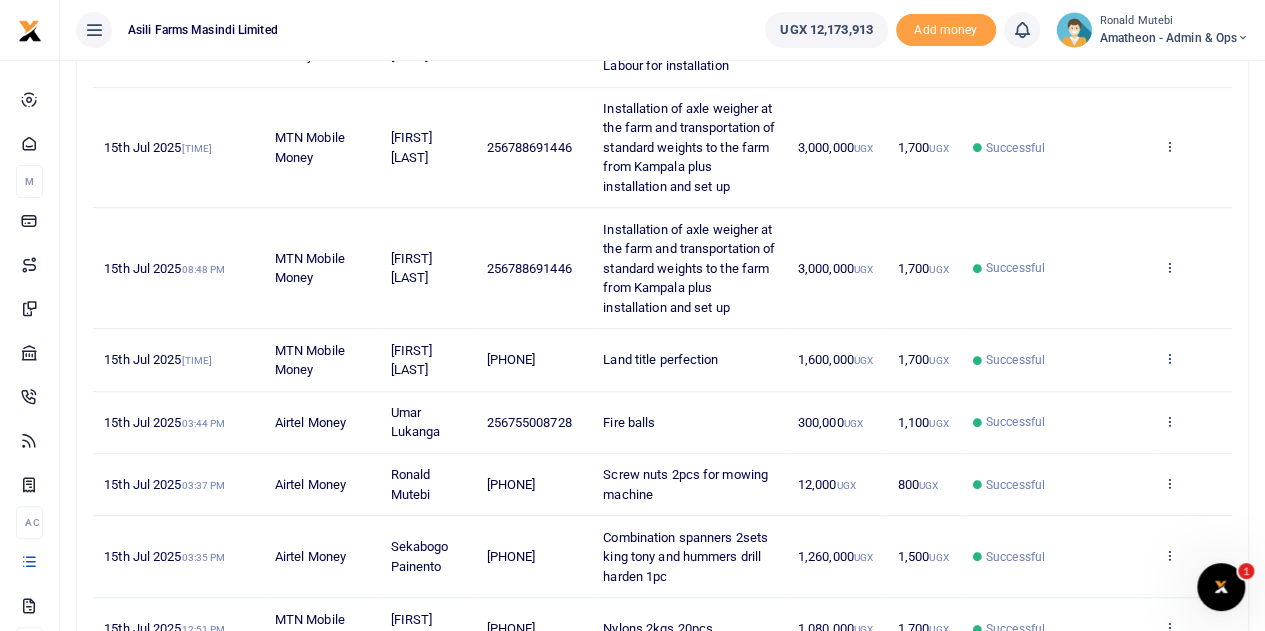 click at bounding box center (1169, 358) 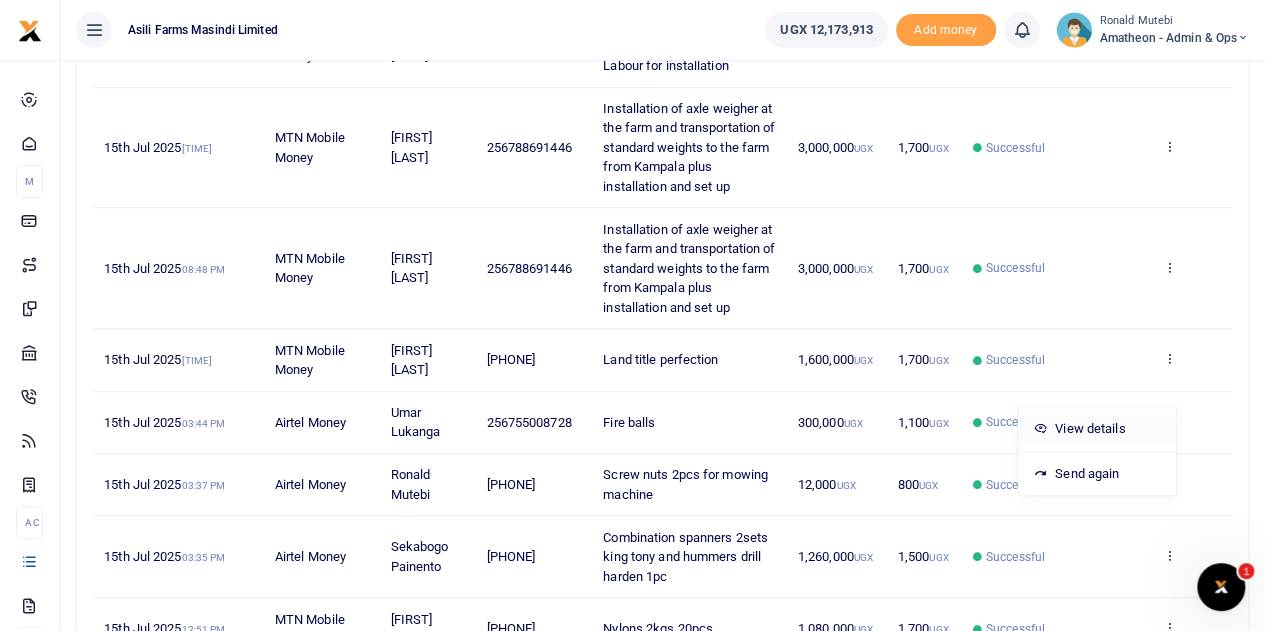 click on "View details" at bounding box center (1097, 429) 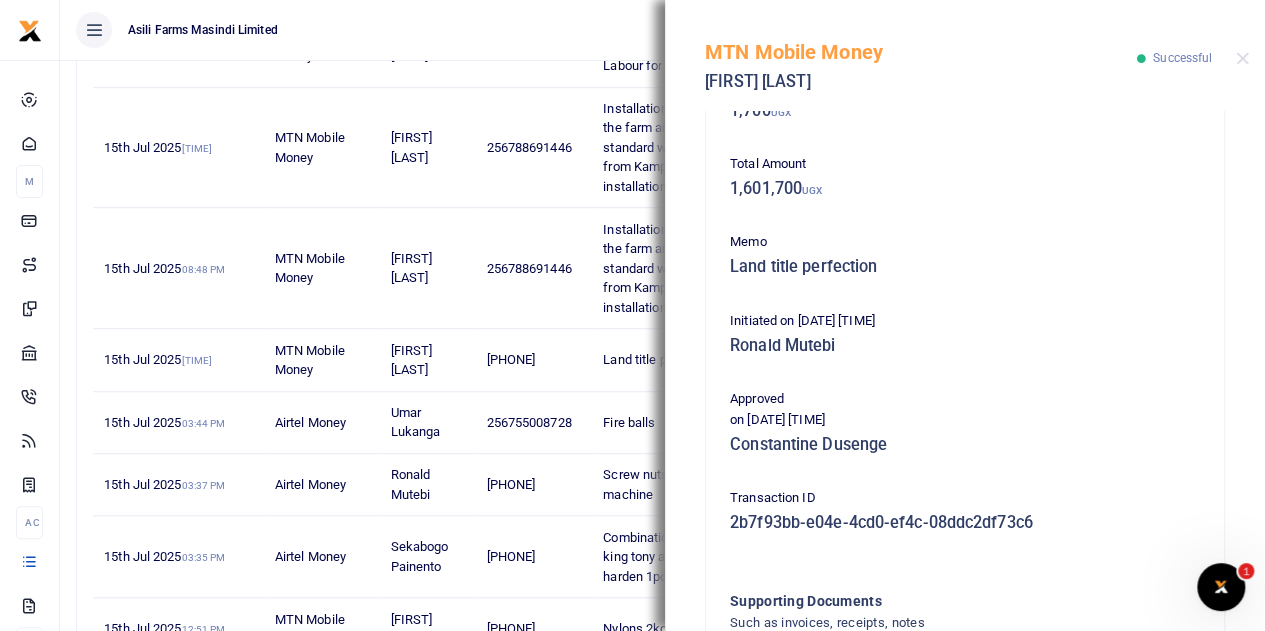 scroll, scrollTop: 431, scrollLeft: 0, axis: vertical 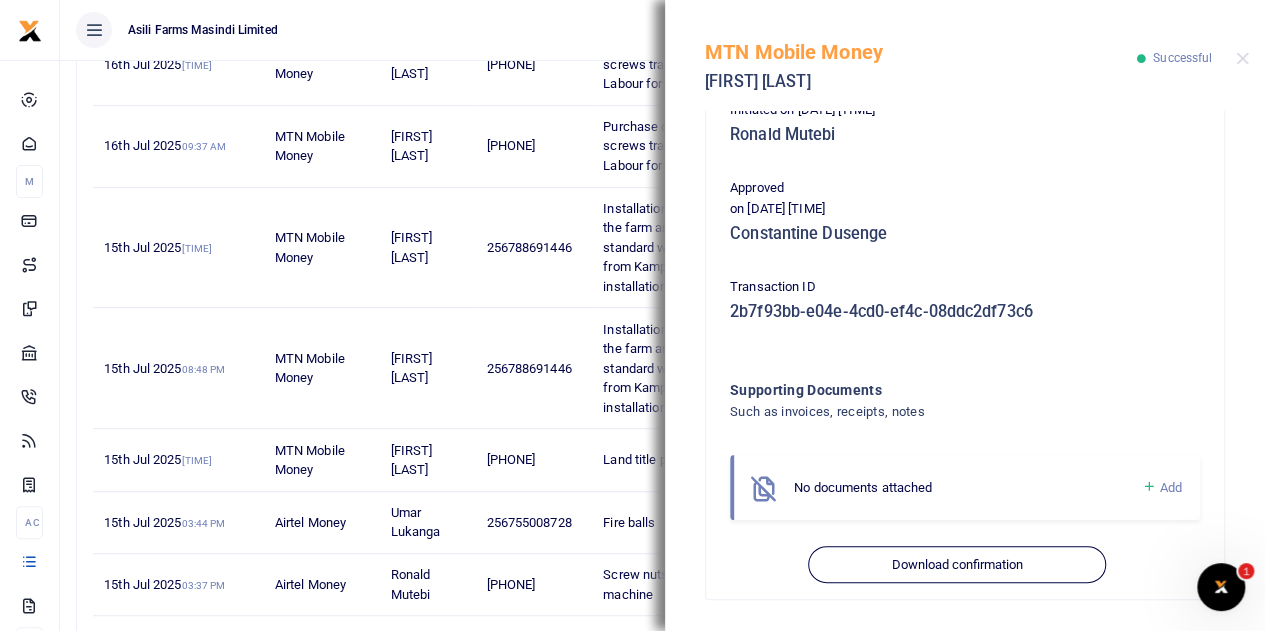 click on "256788691446" at bounding box center [533, 368] 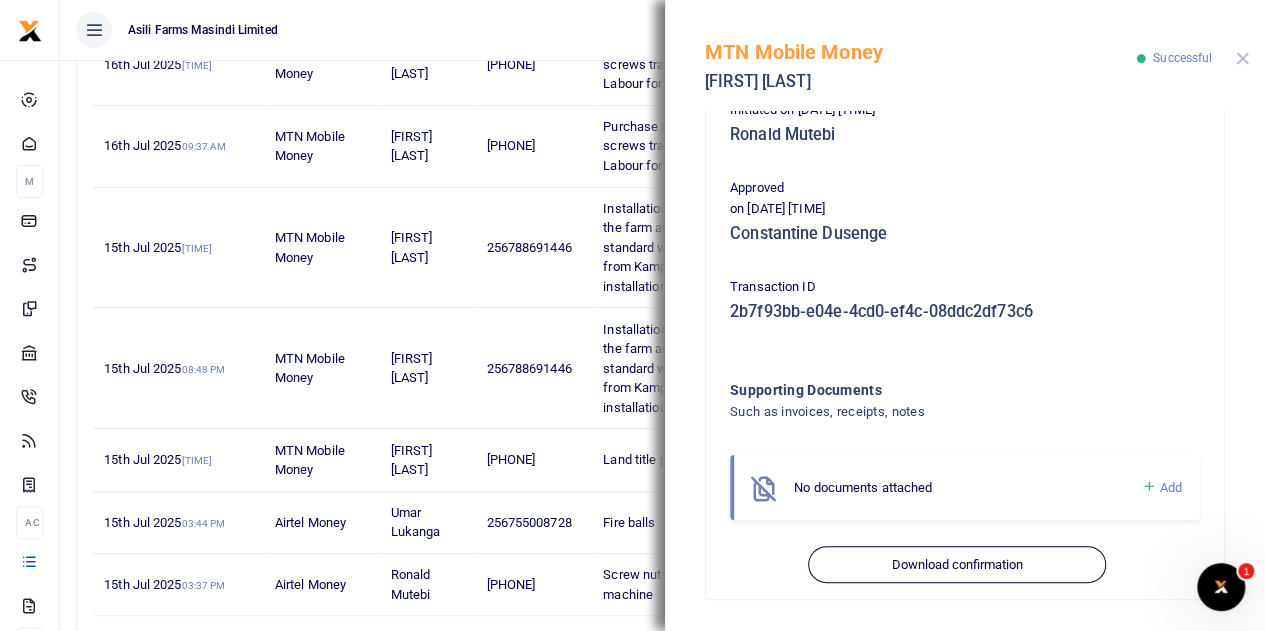 click at bounding box center (1242, 58) 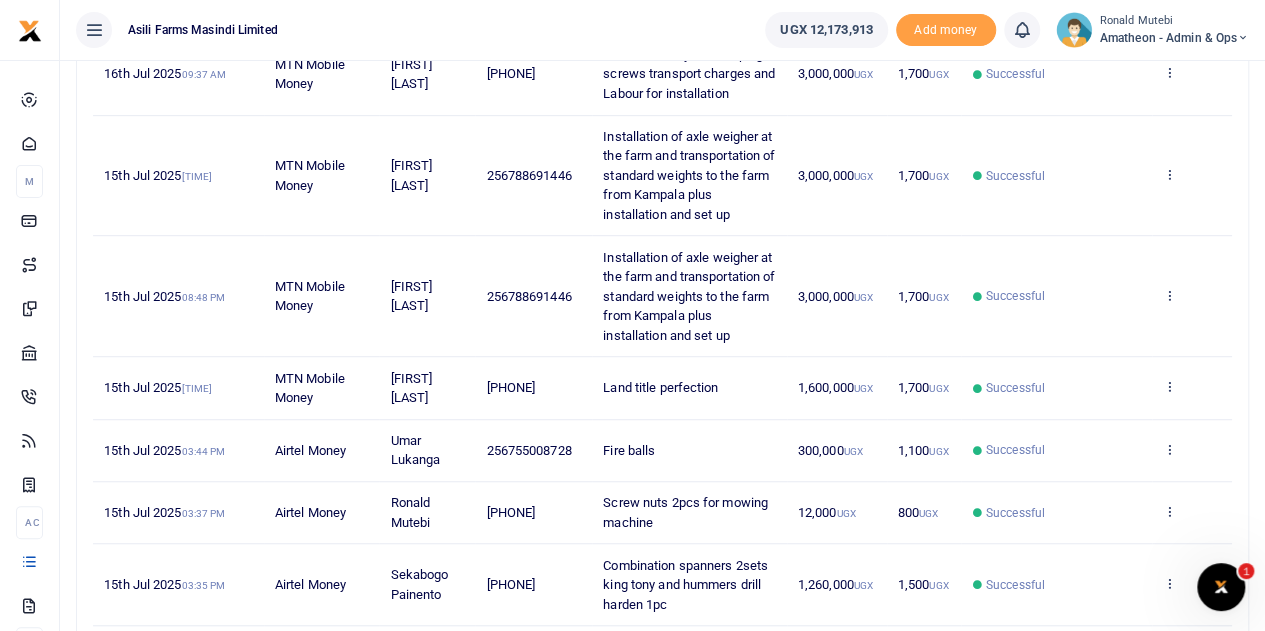 scroll, scrollTop: 512, scrollLeft: 0, axis: vertical 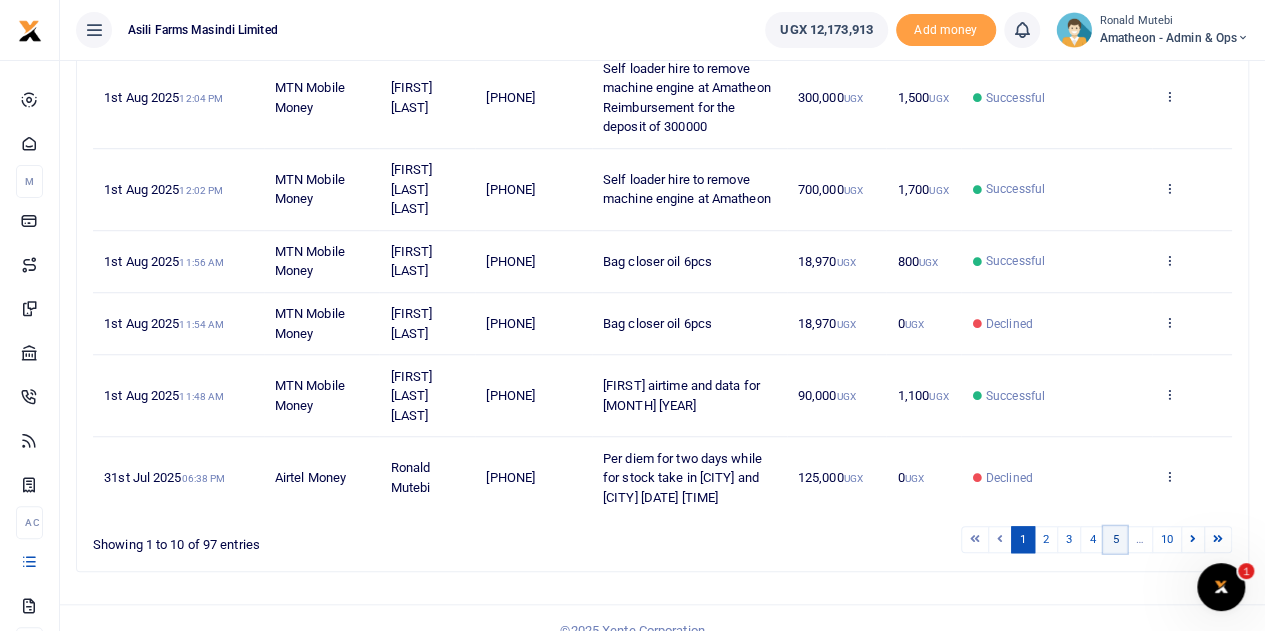 click on "5" at bounding box center [1115, 539] 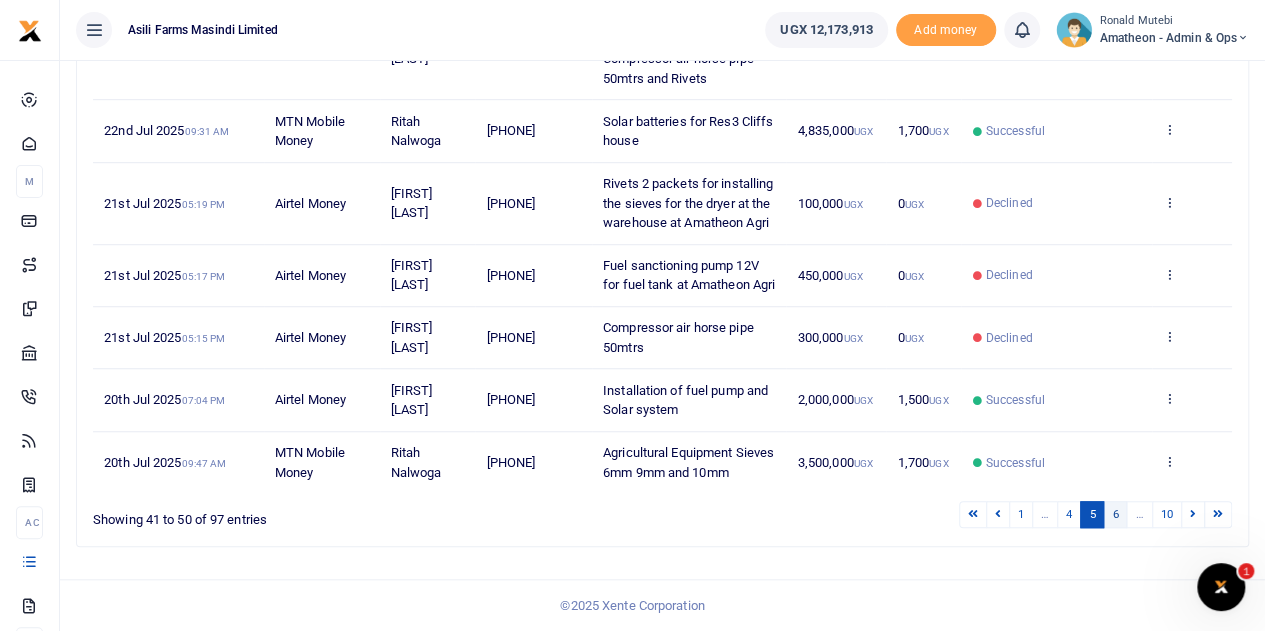 click on "6" at bounding box center [1115, 514] 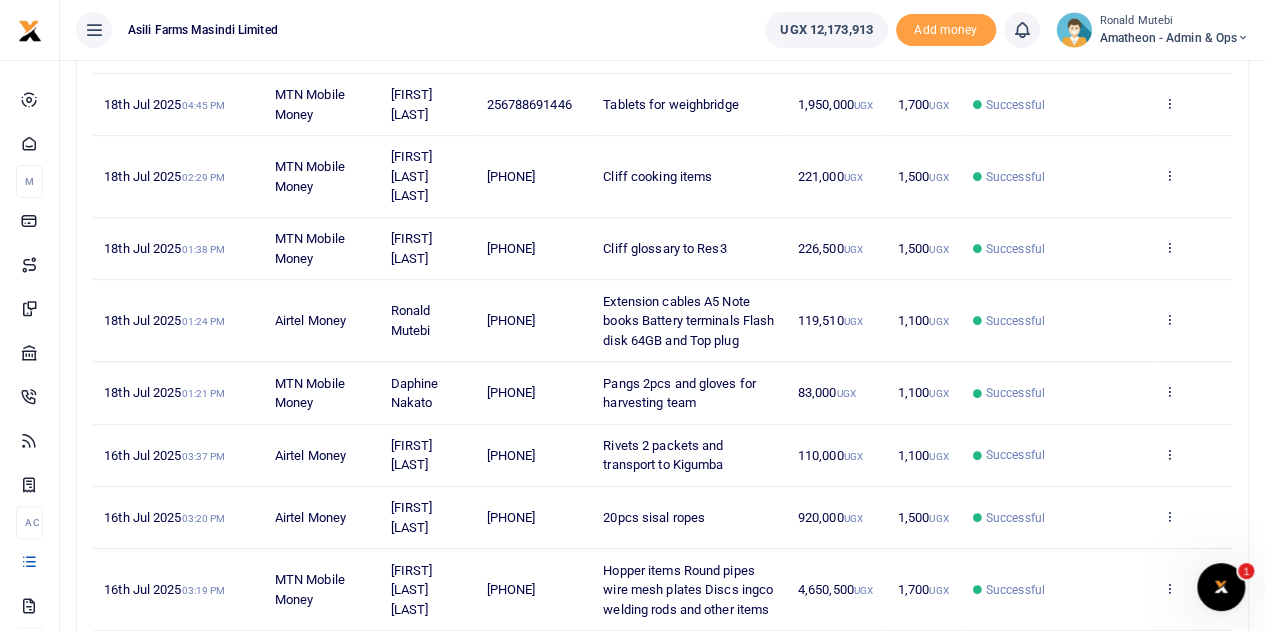 scroll, scrollTop: 556, scrollLeft: 0, axis: vertical 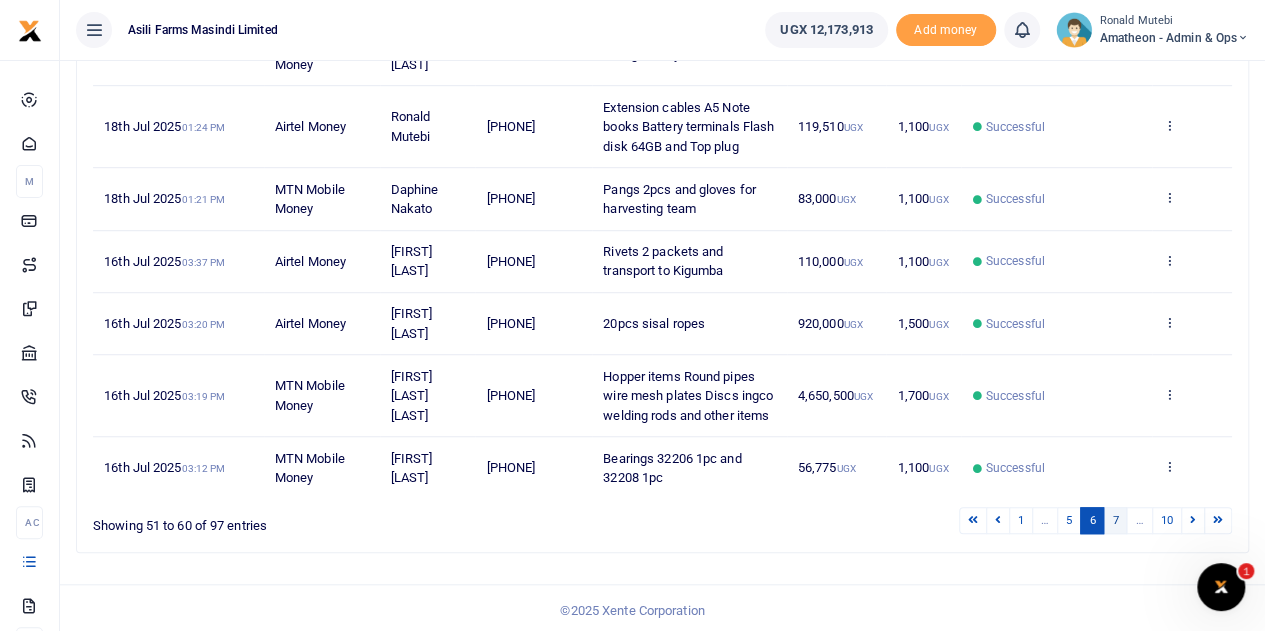 click on "7" at bounding box center (1115, 520) 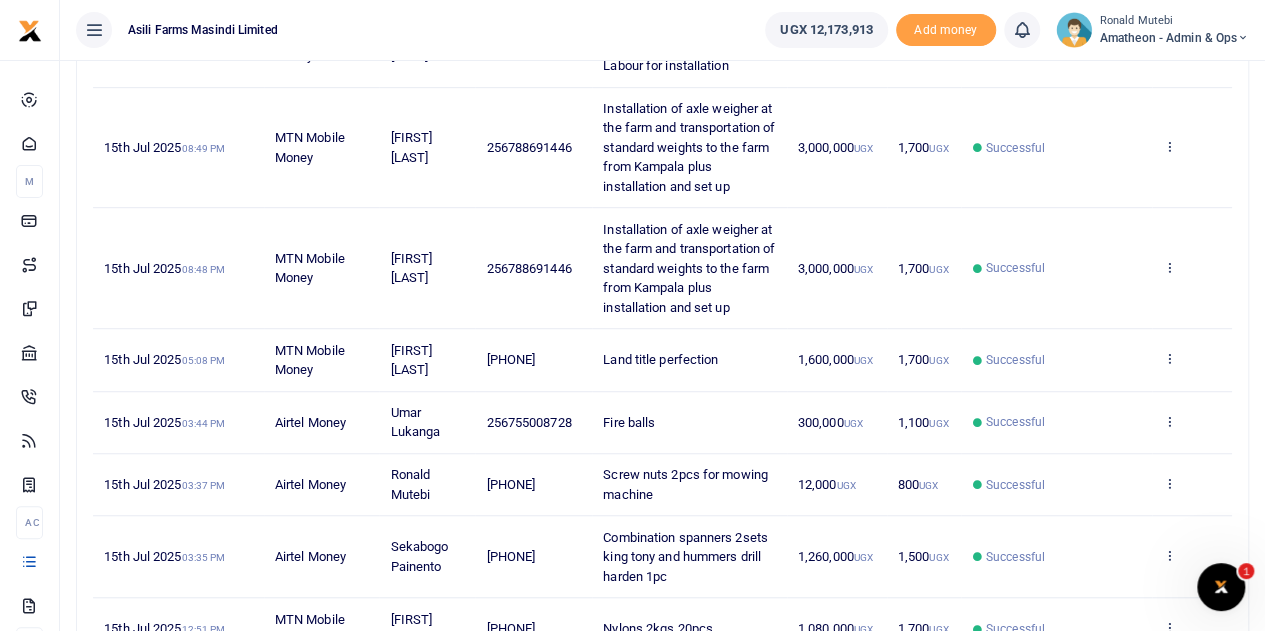 scroll, scrollTop: 712, scrollLeft: 0, axis: vertical 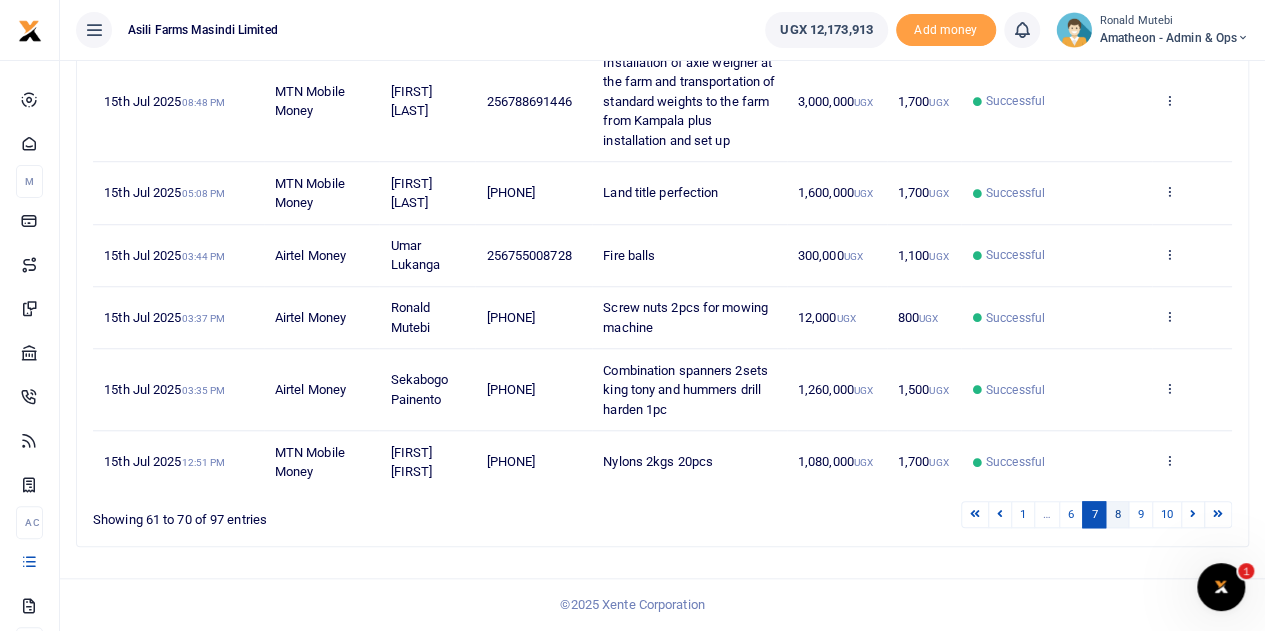click on "8" at bounding box center [1117, 514] 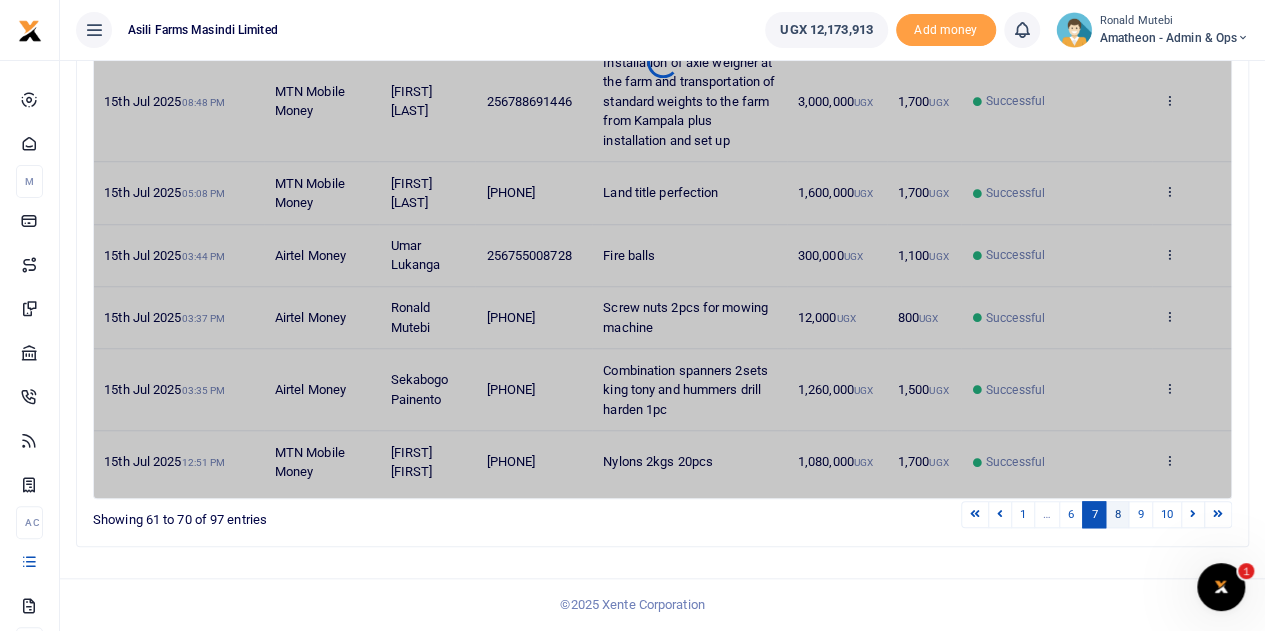 scroll, scrollTop: 614, scrollLeft: 0, axis: vertical 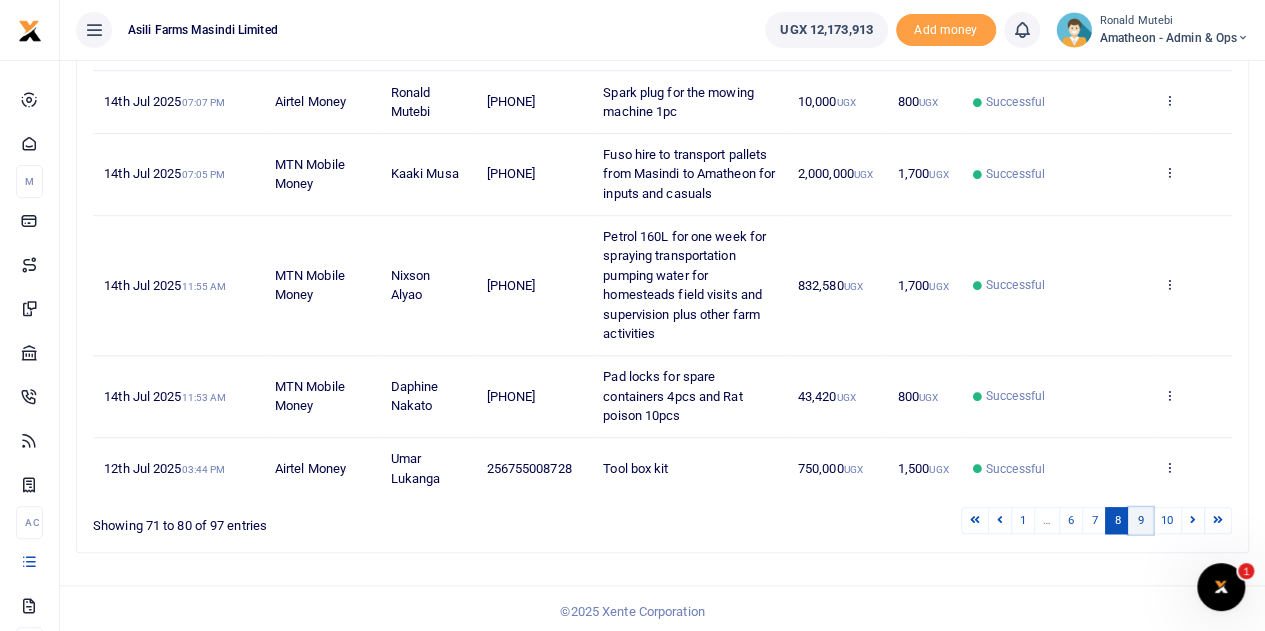 click on "9" at bounding box center [1140, 520] 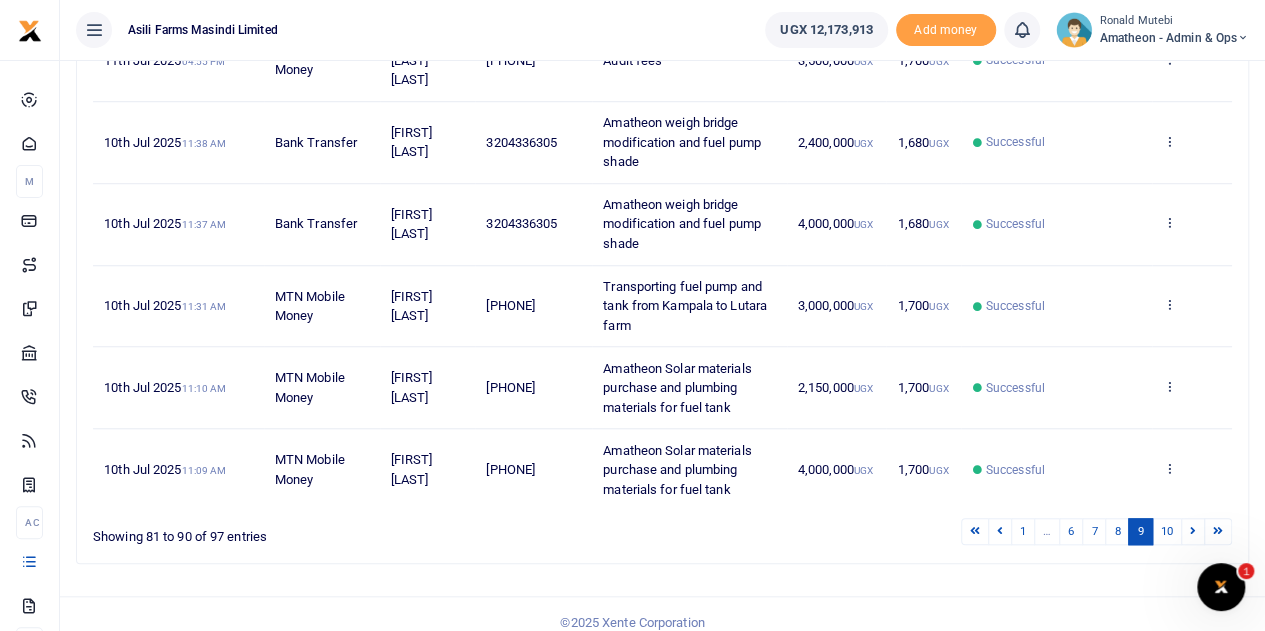 scroll, scrollTop: 712, scrollLeft: 0, axis: vertical 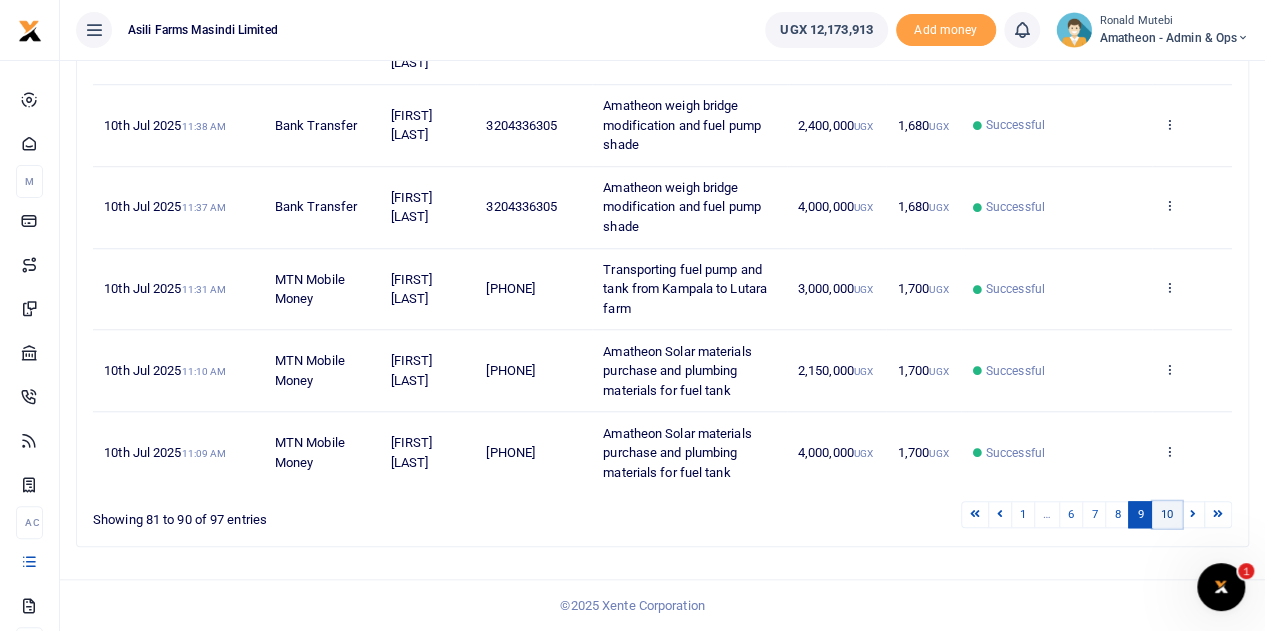 click on "10" at bounding box center [1167, 514] 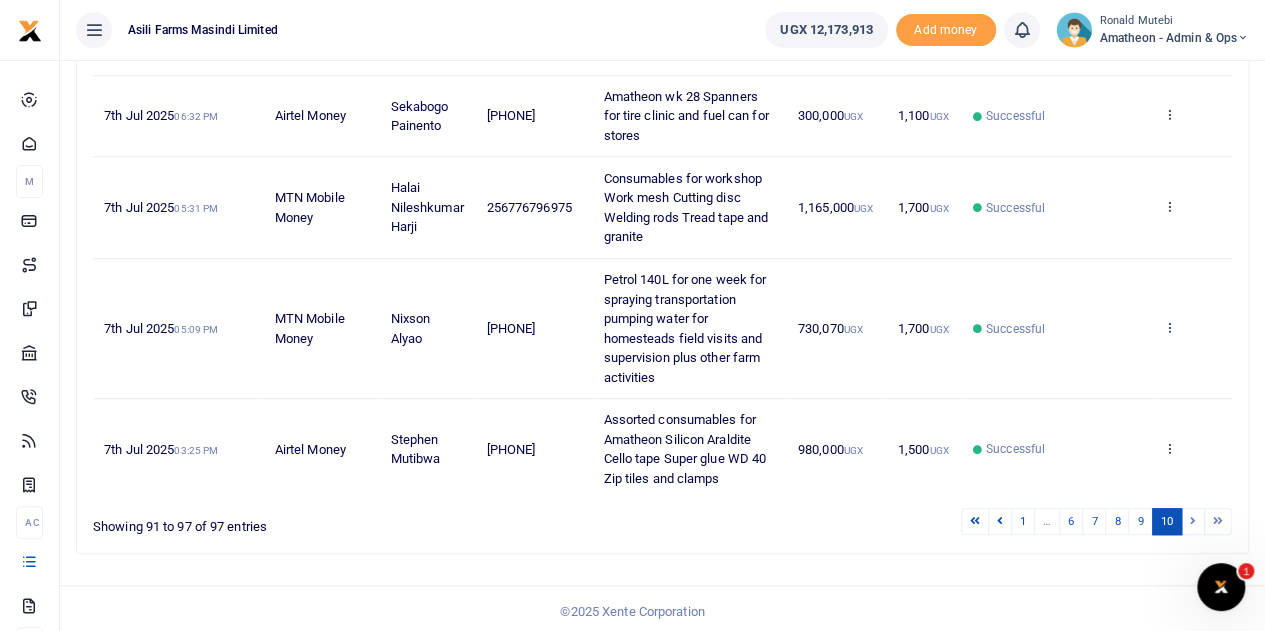 scroll, scrollTop: 525, scrollLeft: 0, axis: vertical 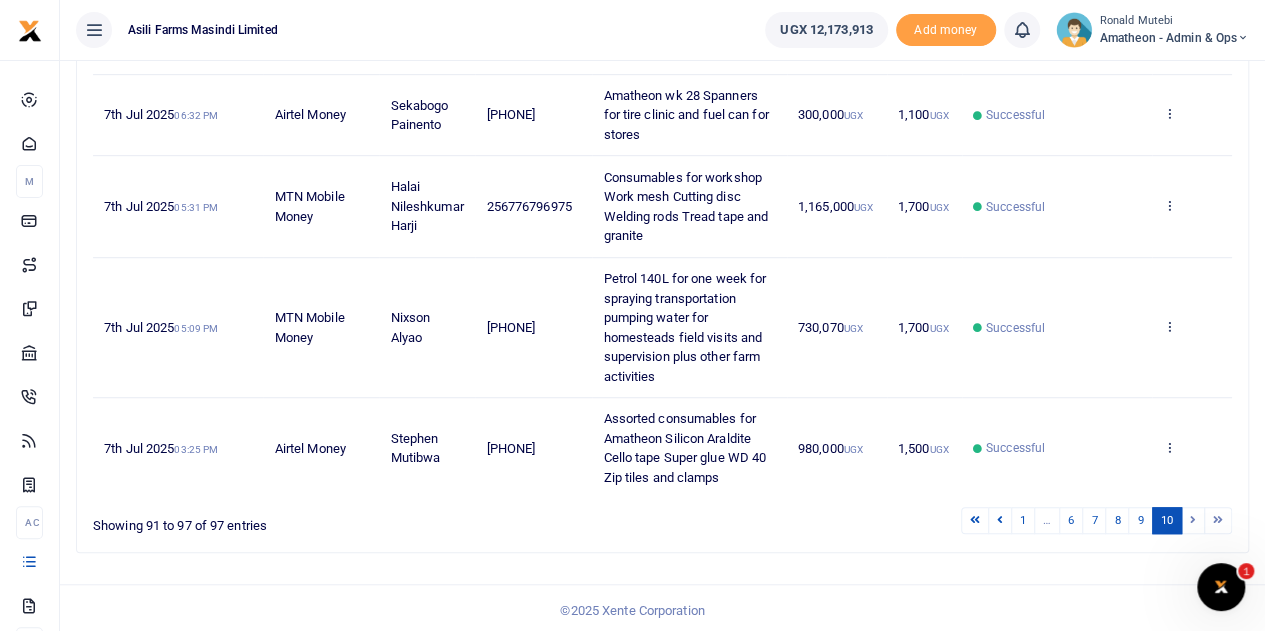 click on "10" at bounding box center (1167, 520) 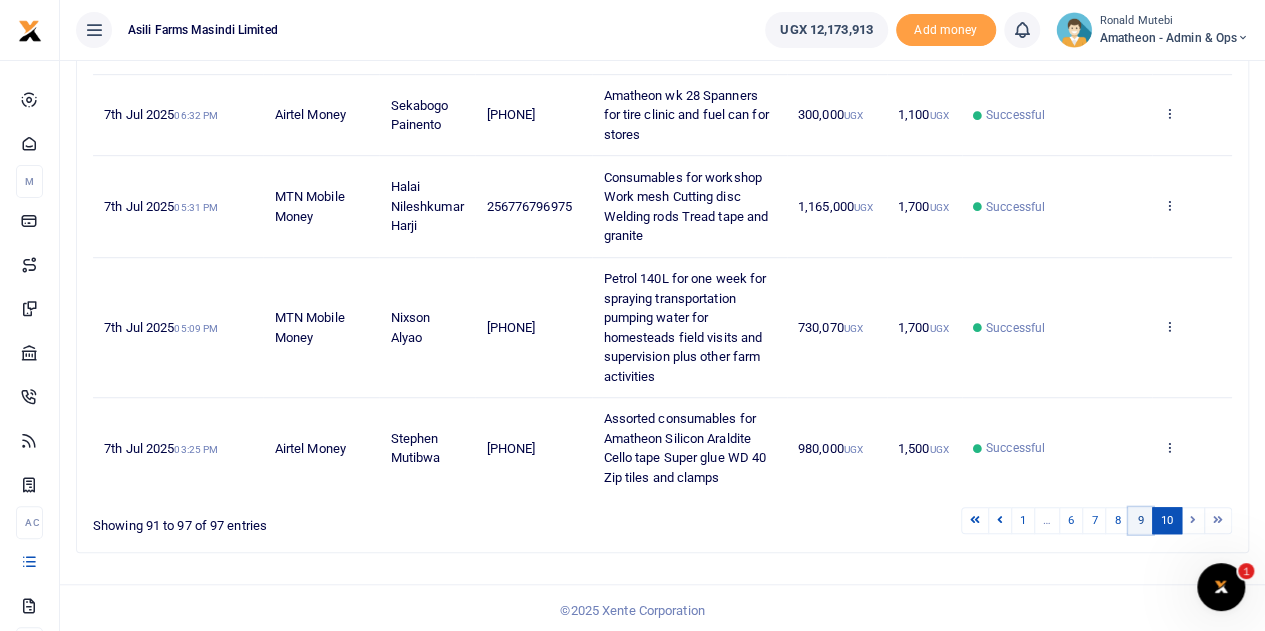 click on "9" at bounding box center [1140, 520] 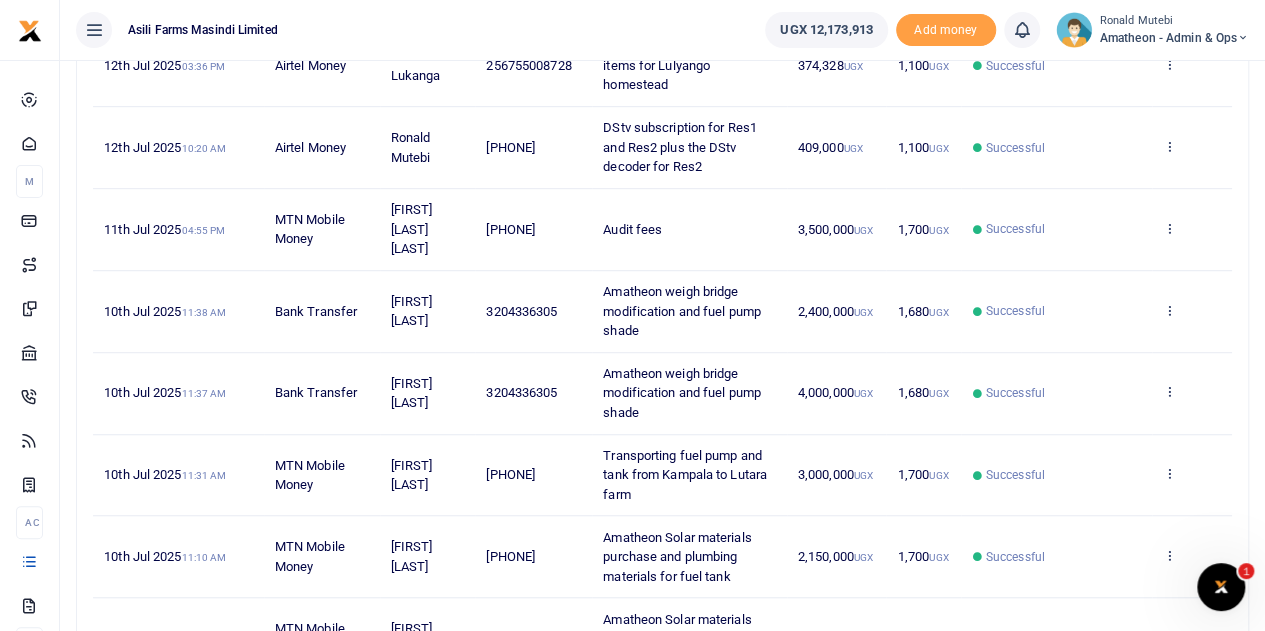 scroll, scrollTop: 712, scrollLeft: 0, axis: vertical 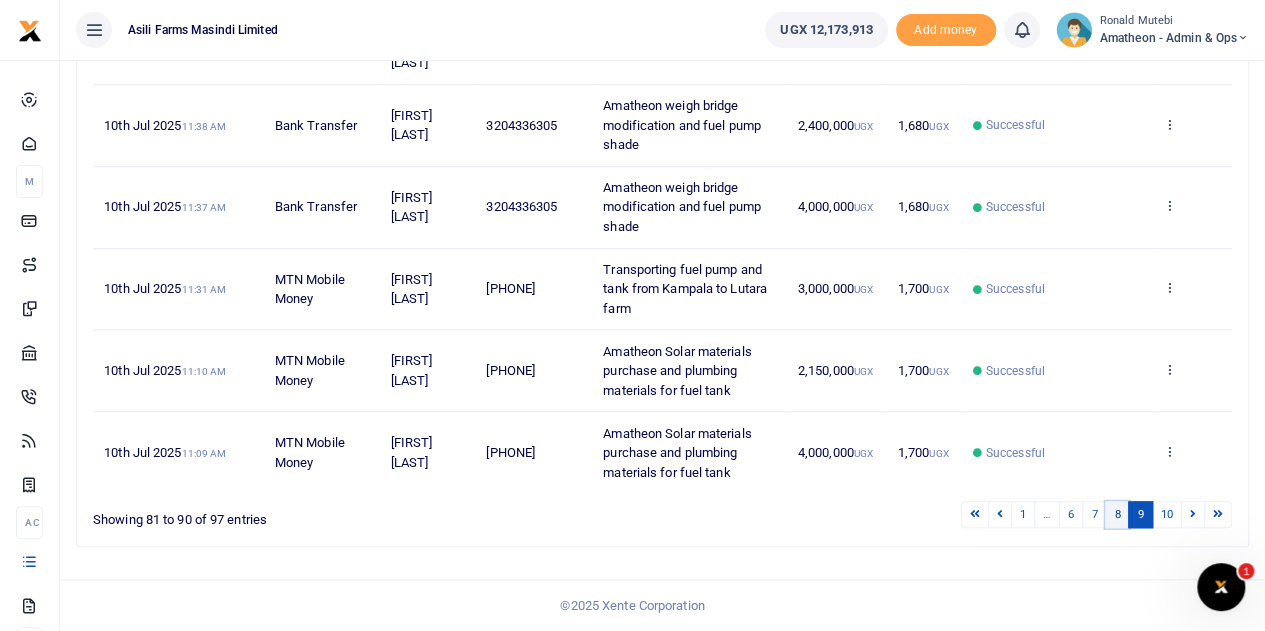 click on "8" at bounding box center (1117, 514) 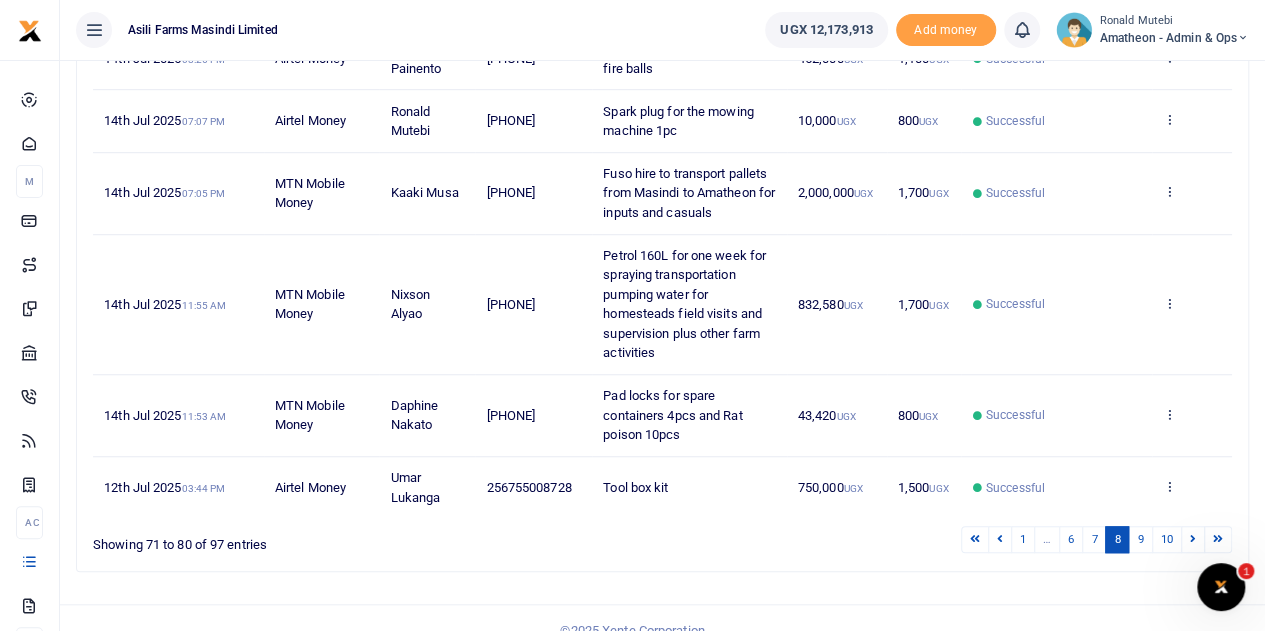scroll, scrollTop: 614, scrollLeft: 0, axis: vertical 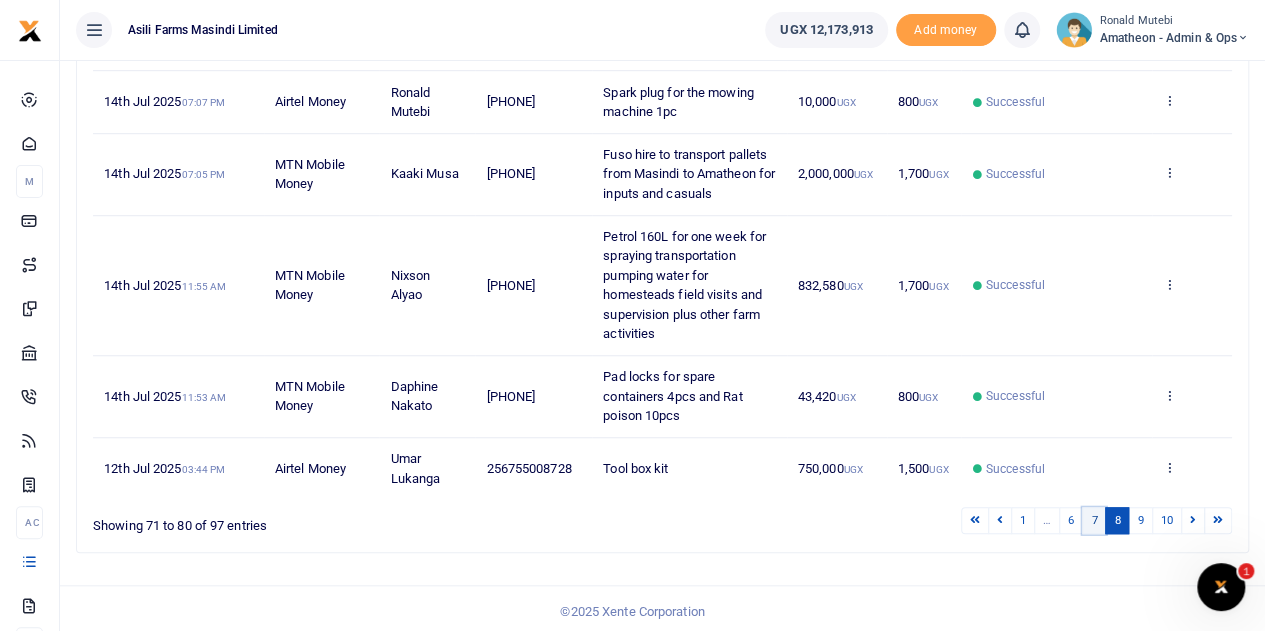 click on "7" at bounding box center (1094, 520) 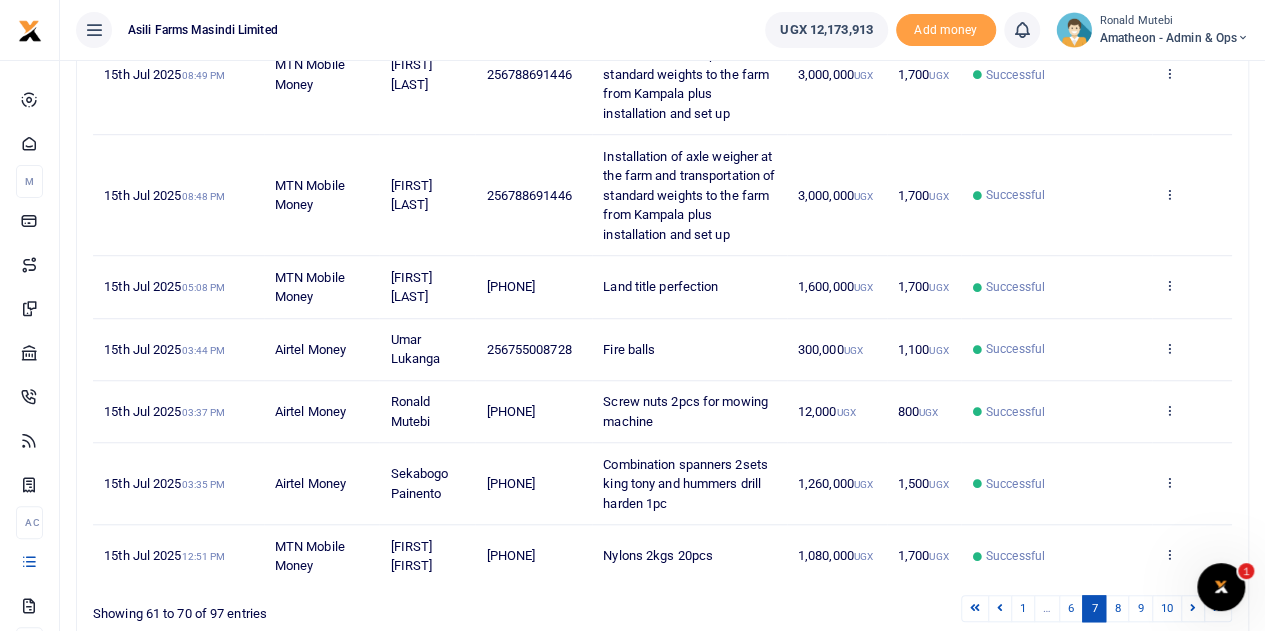 scroll, scrollTop: 614, scrollLeft: 0, axis: vertical 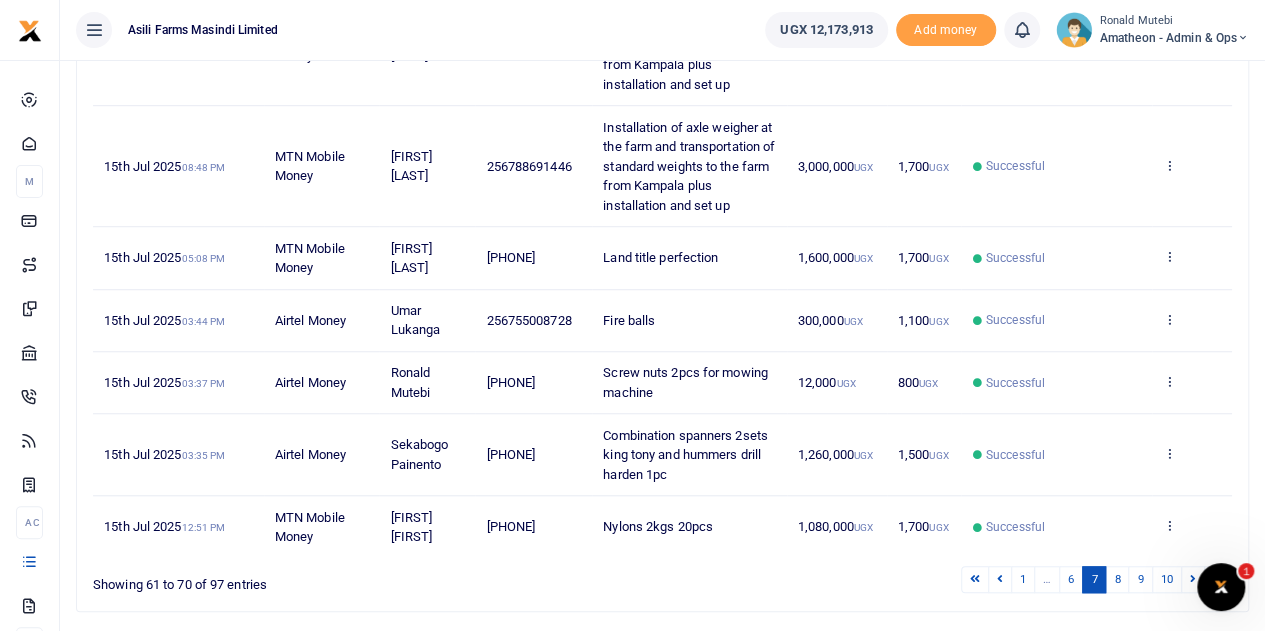 click on "Marion Tumusiime" at bounding box center [427, 166] 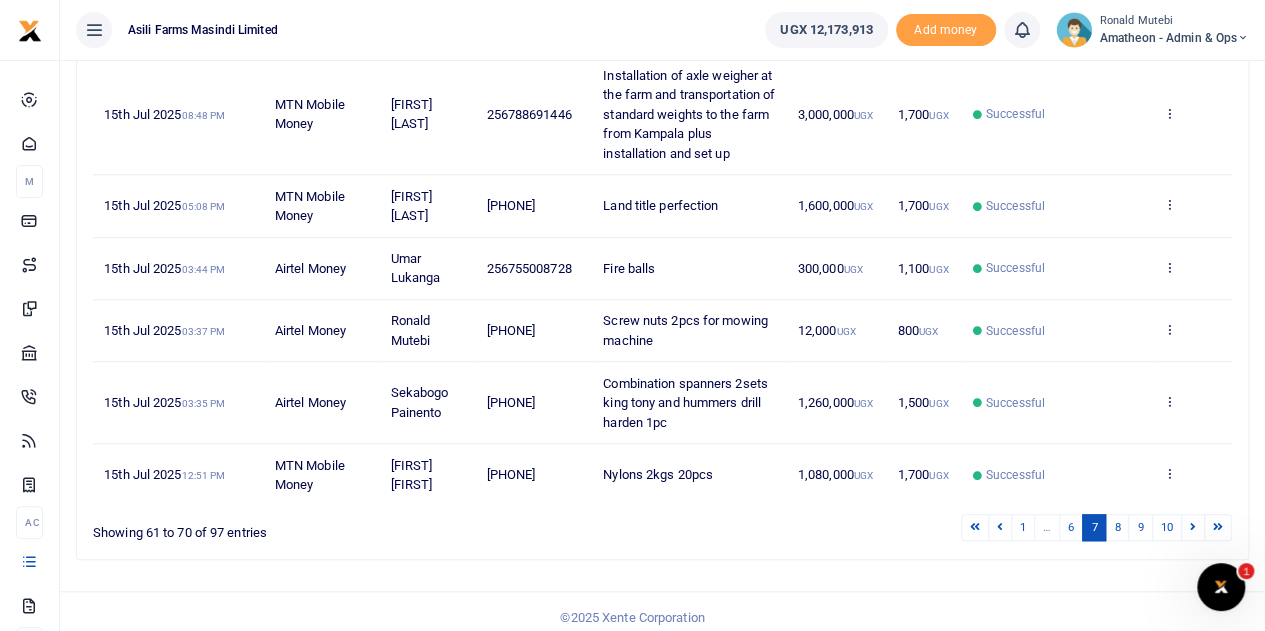 scroll, scrollTop: 712, scrollLeft: 0, axis: vertical 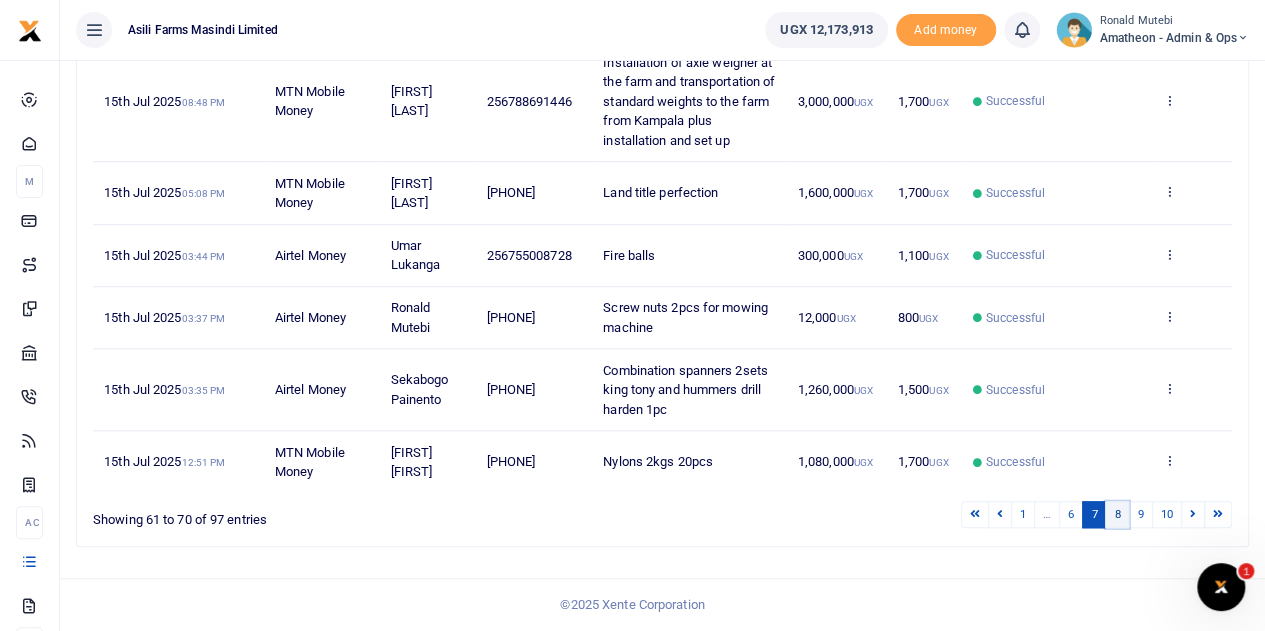 click on "8" at bounding box center [1117, 514] 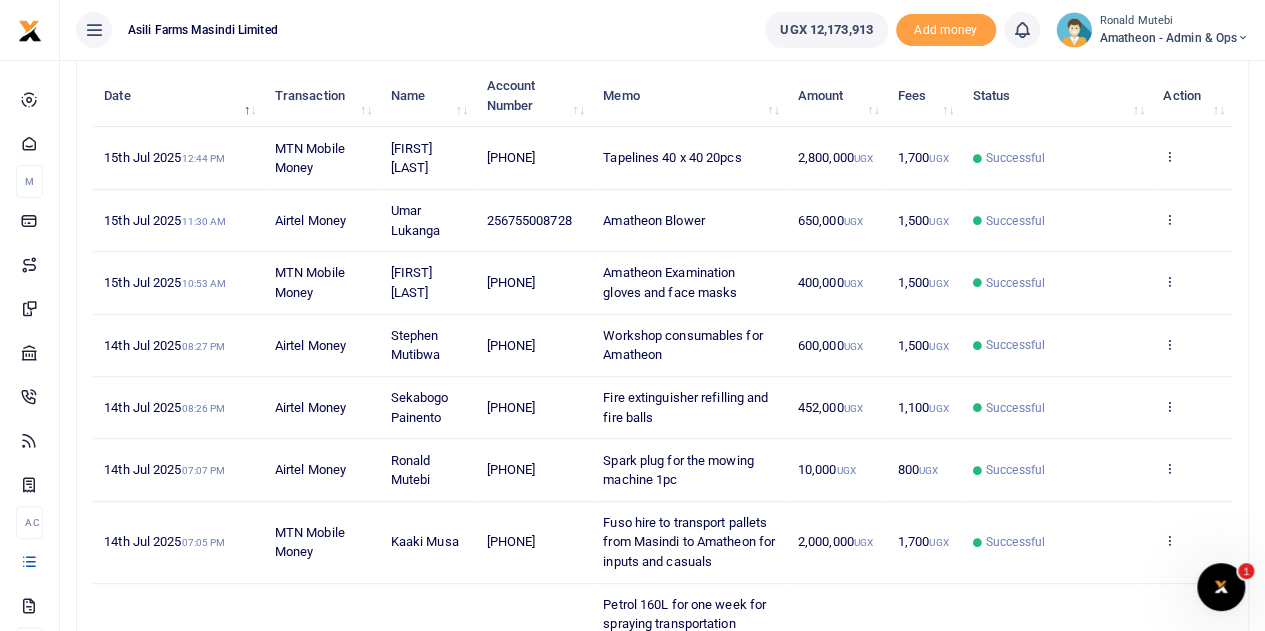 scroll, scrollTop: 214, scrollLeft: 0, axis: vertical 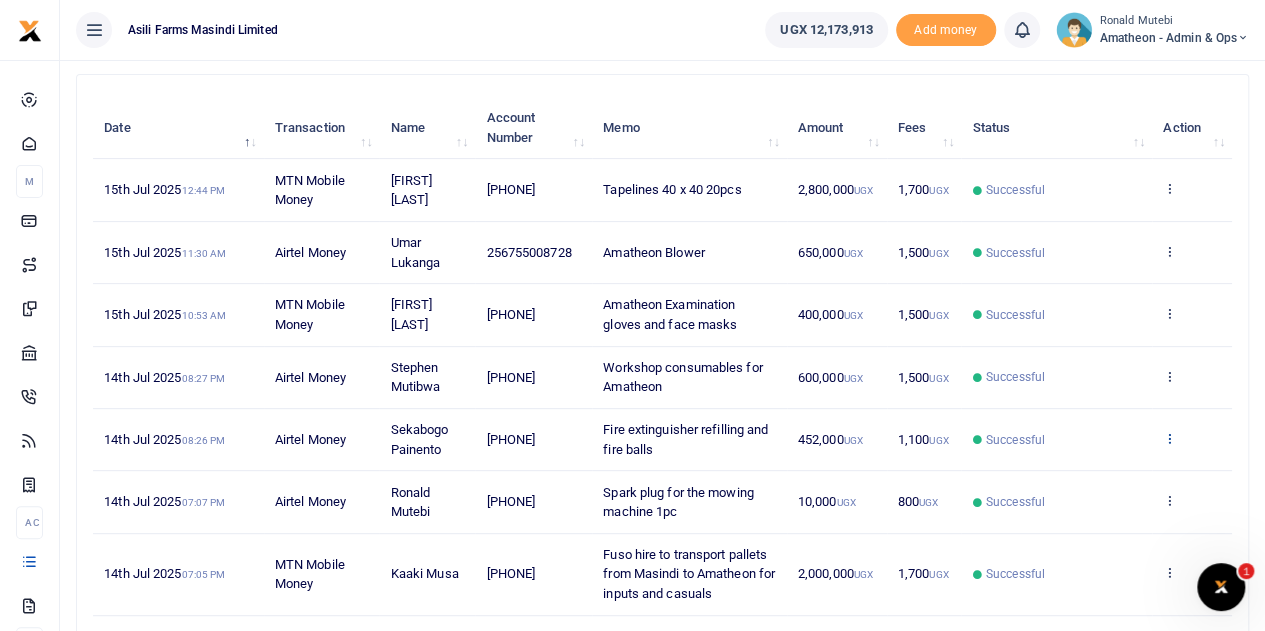 click at bounding box center [1169, 438] 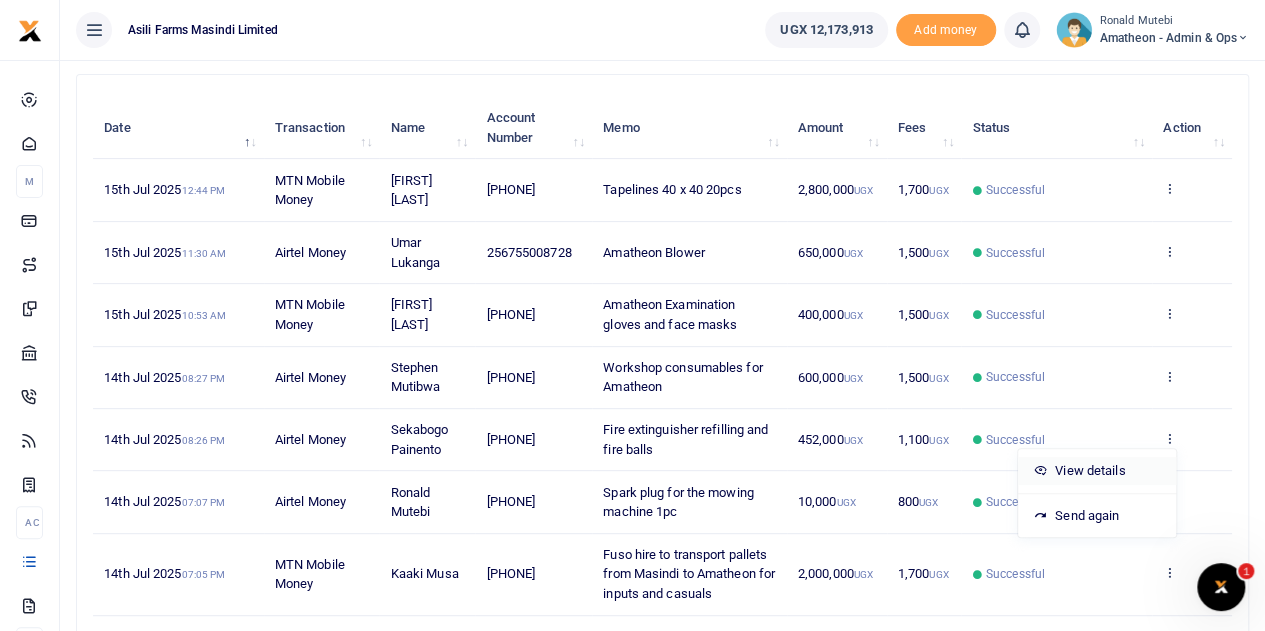 click on "View details" at bounding box center [1097, 471] 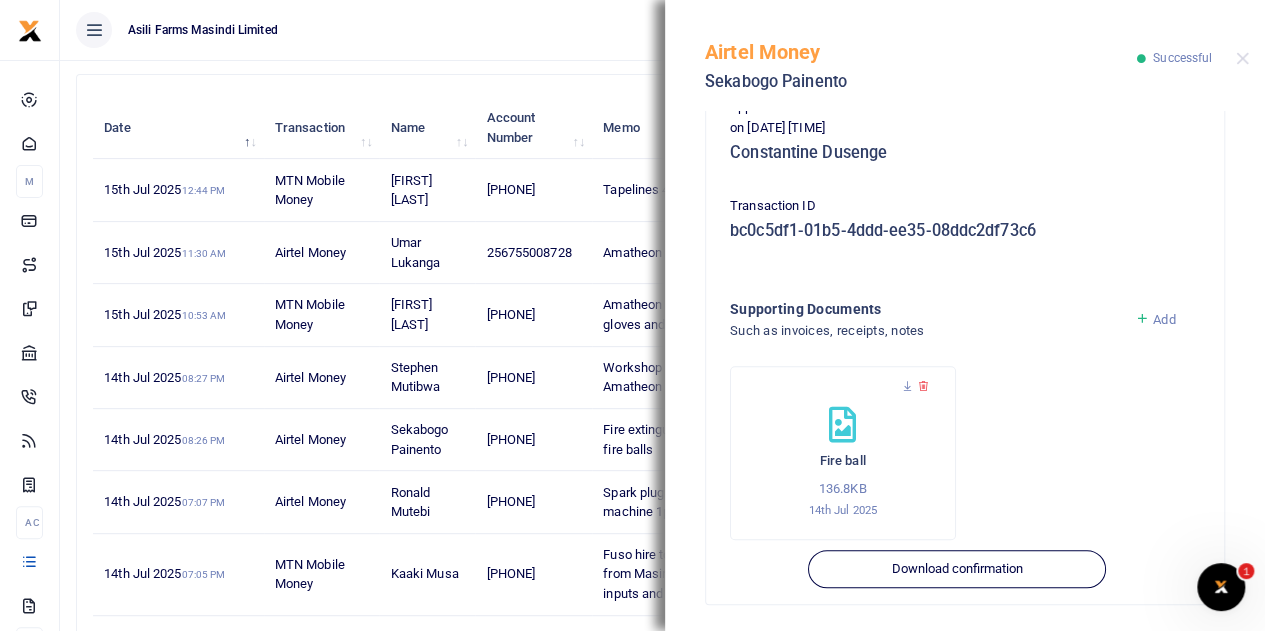 scroll, scrollTop: 516, scrollLeft: 0, axis: vertical 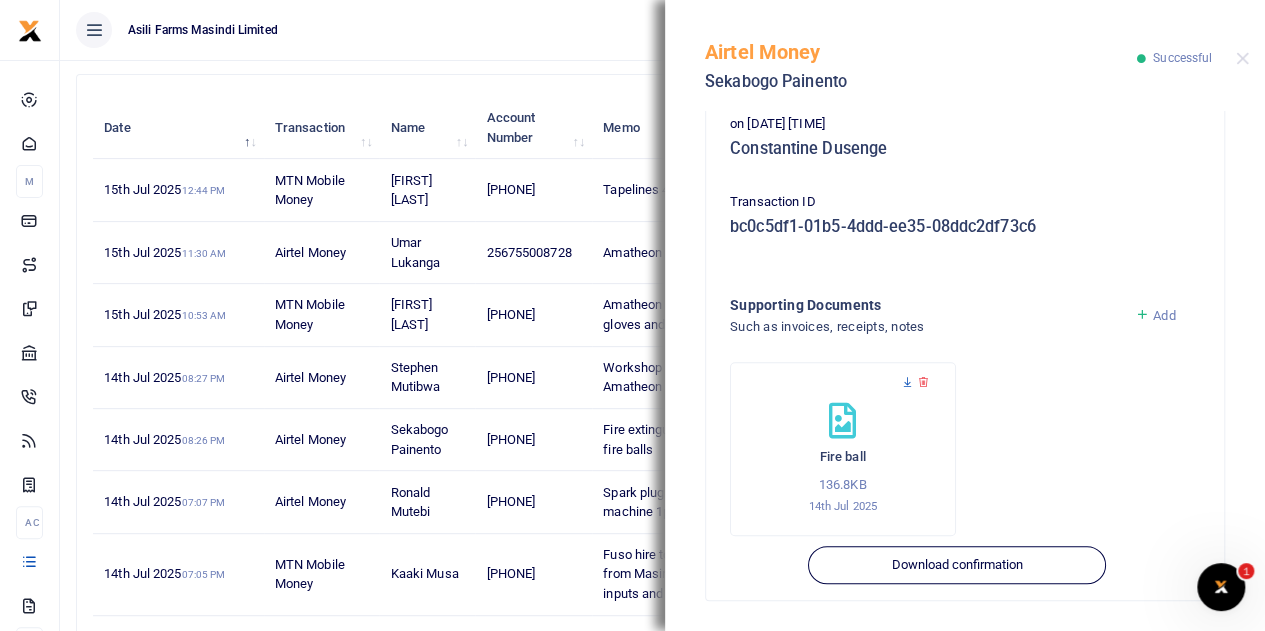 click at bounding box center [907, 382] 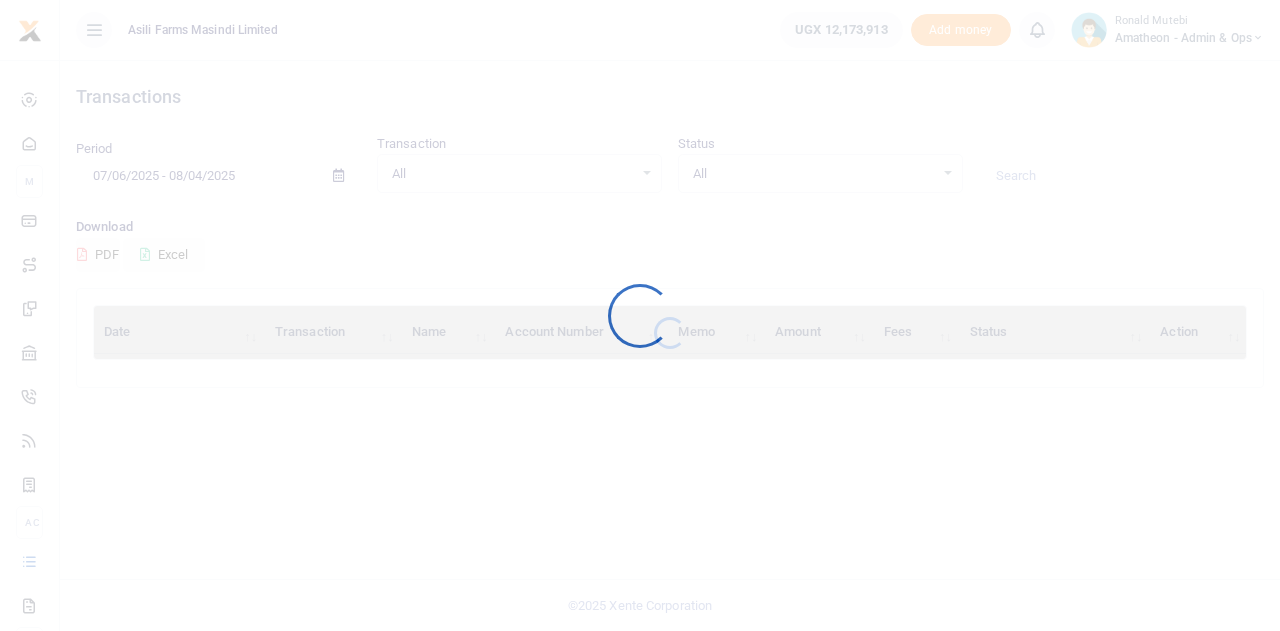 scroll, scrollTop: 0, scrollLeft: 0, axis: both 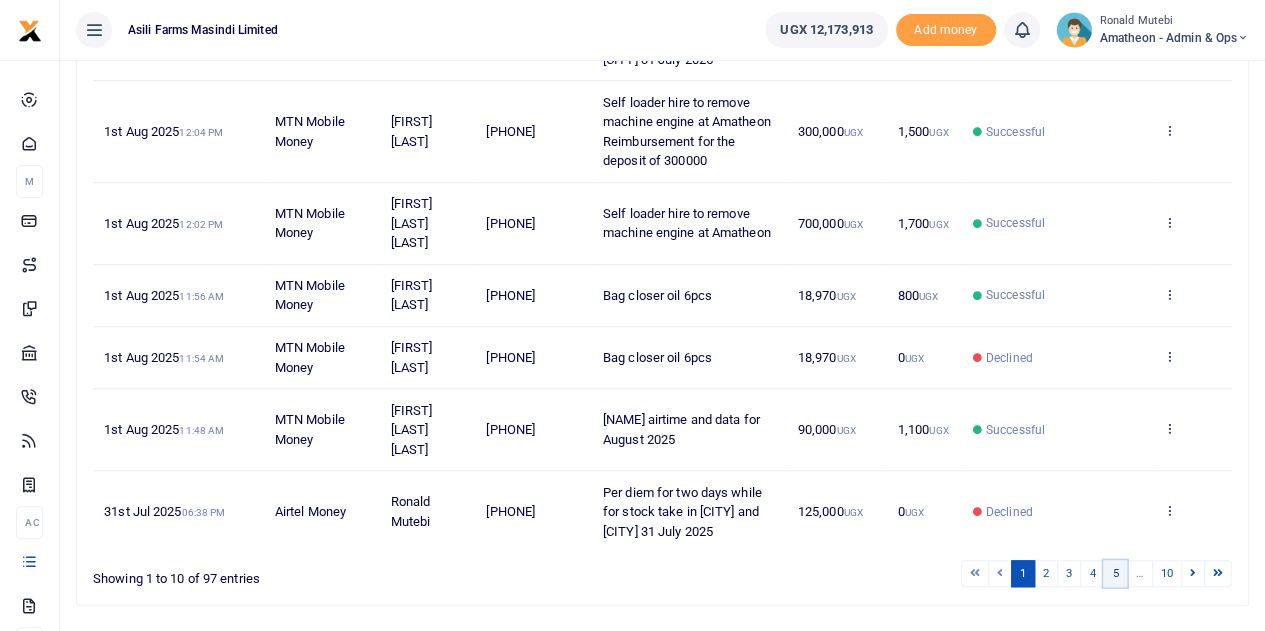 click on "5" at bounding box center (1115, 573) 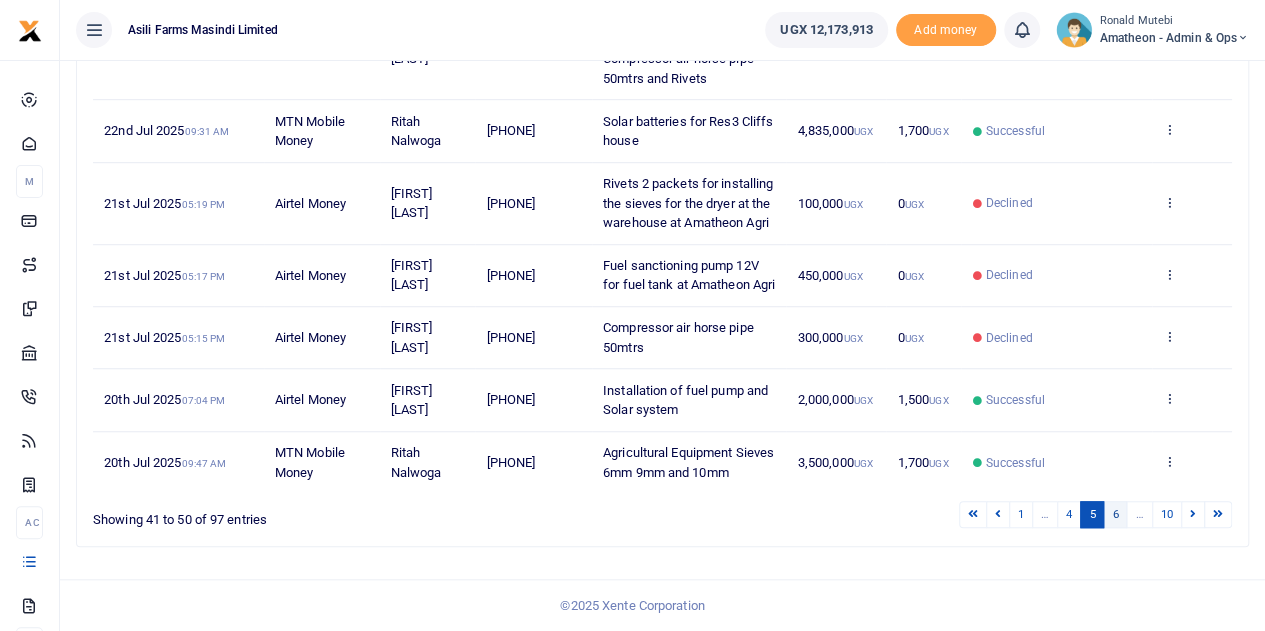click on "6" at bounding box center (1115, 514) 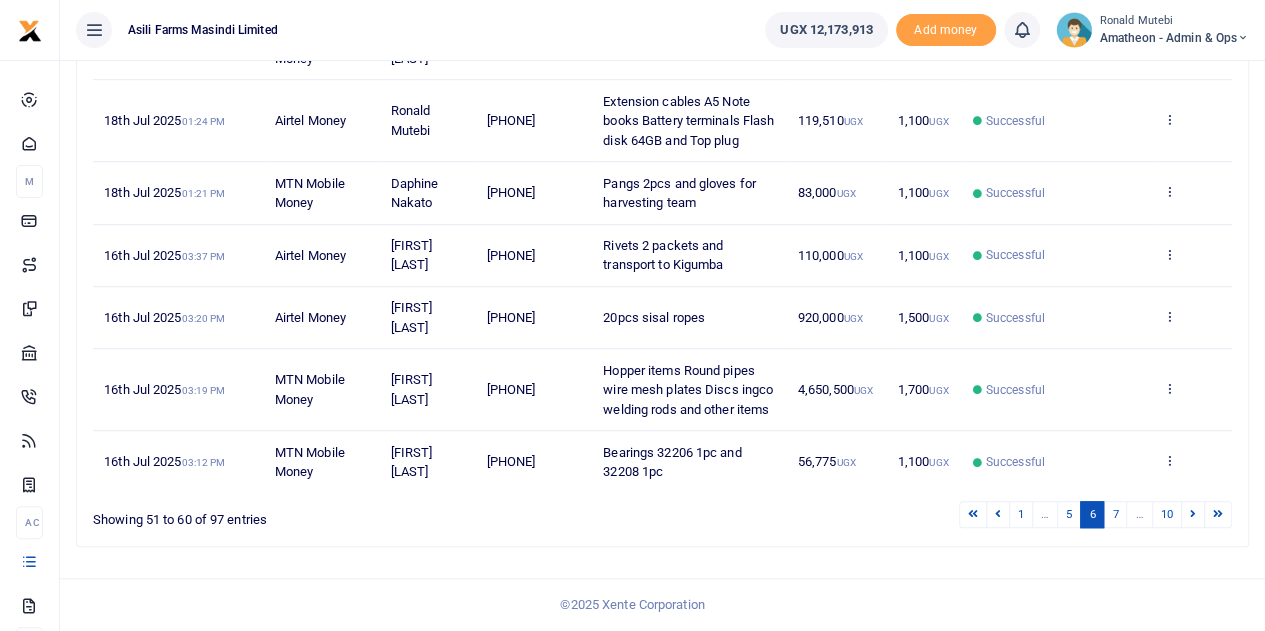 scroll, scrollTop: 556, scrollLeft: 0, axis: vertical 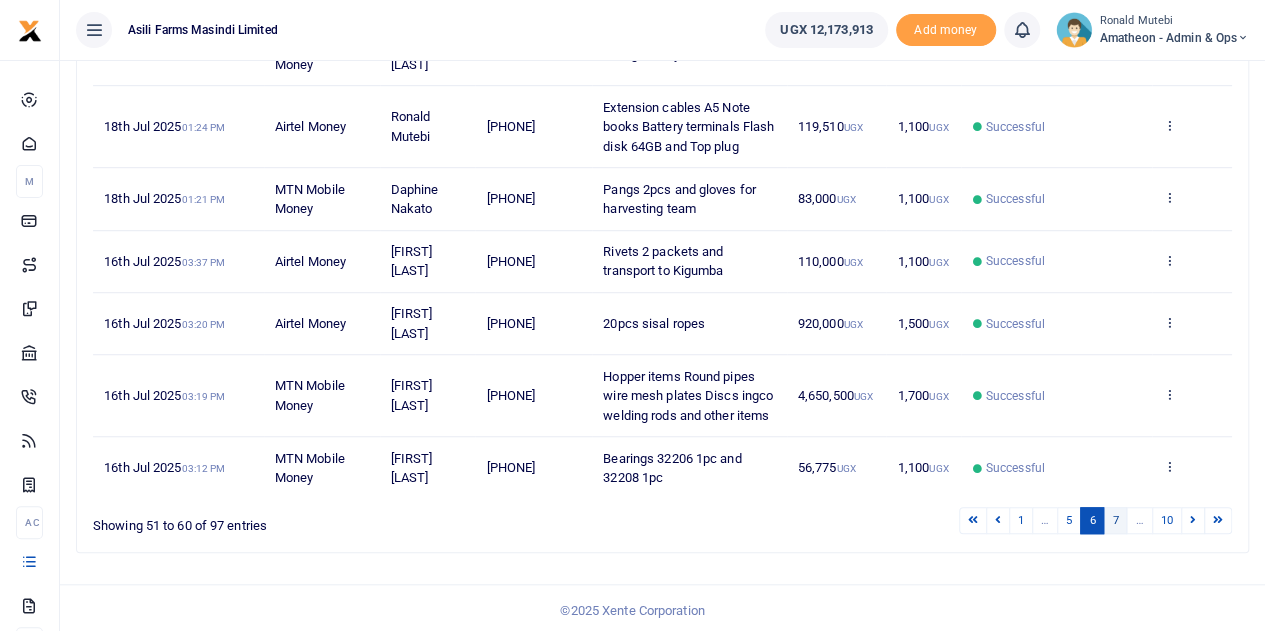 click on "7" at bounding box center (1115, 520) 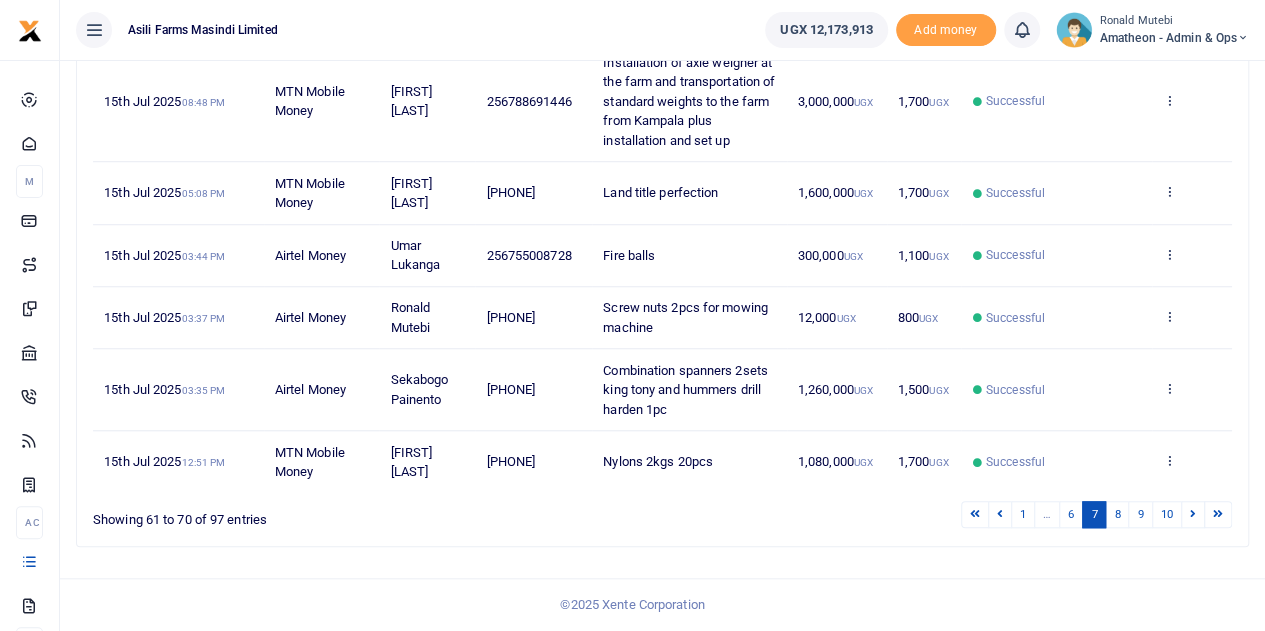 scroll, scrollTop: 712, scrollLeft: 0, axis: vertical 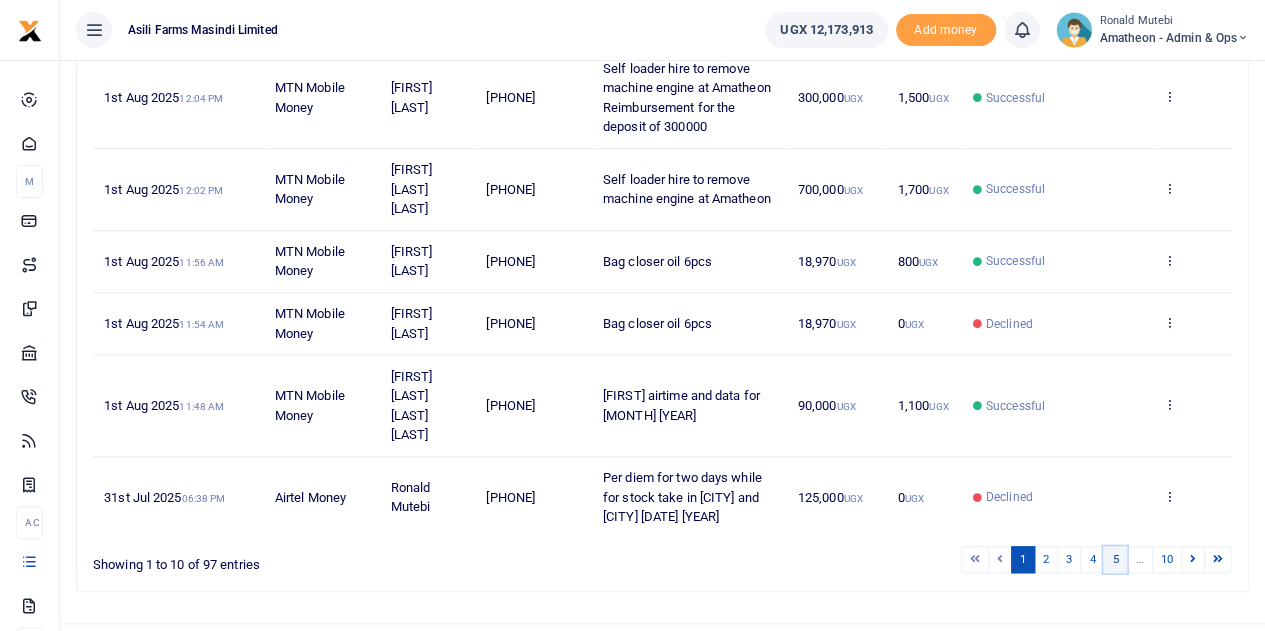 click on "5" at bounding box center (1115, 559) 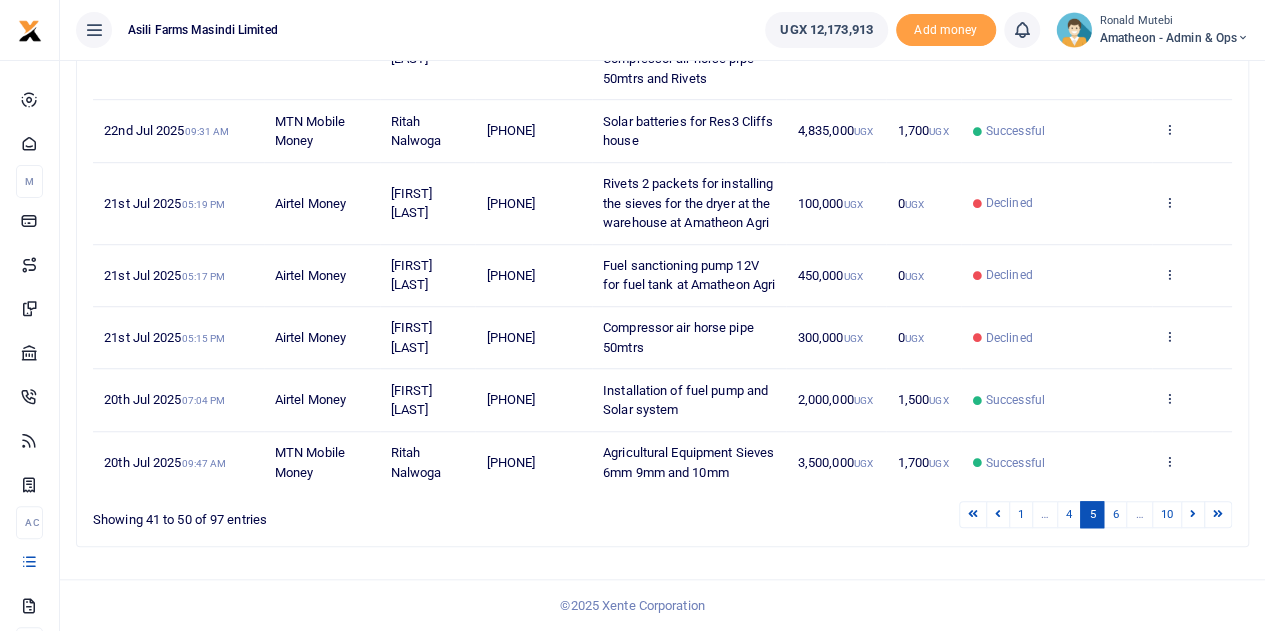 click on "6" at bounding box center (1115, 514) 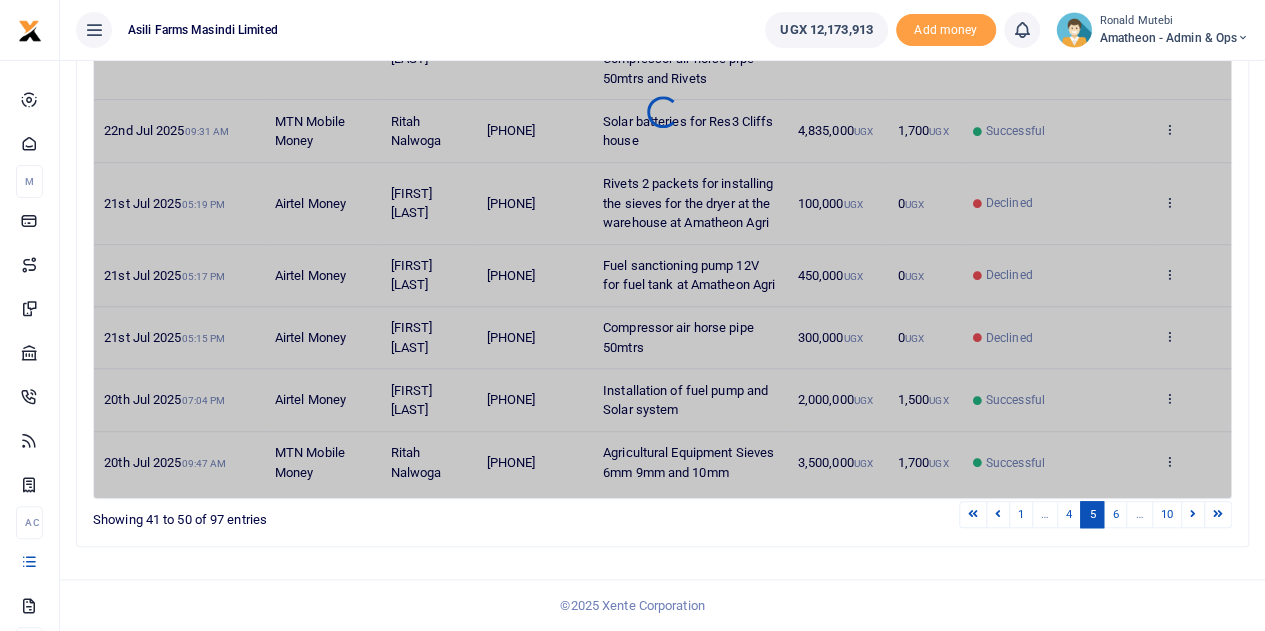 scroll, scrollTop: 556, scrollLeft: 0, axis: vertical 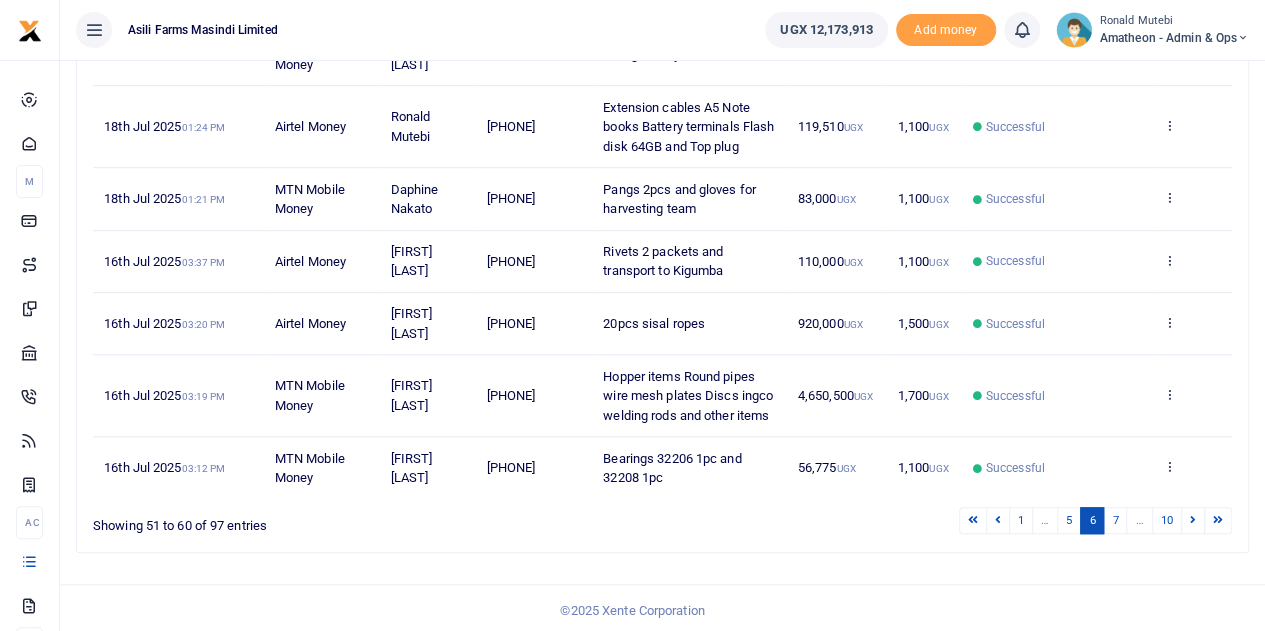 click on "7" at bounding box center [1115, 520] 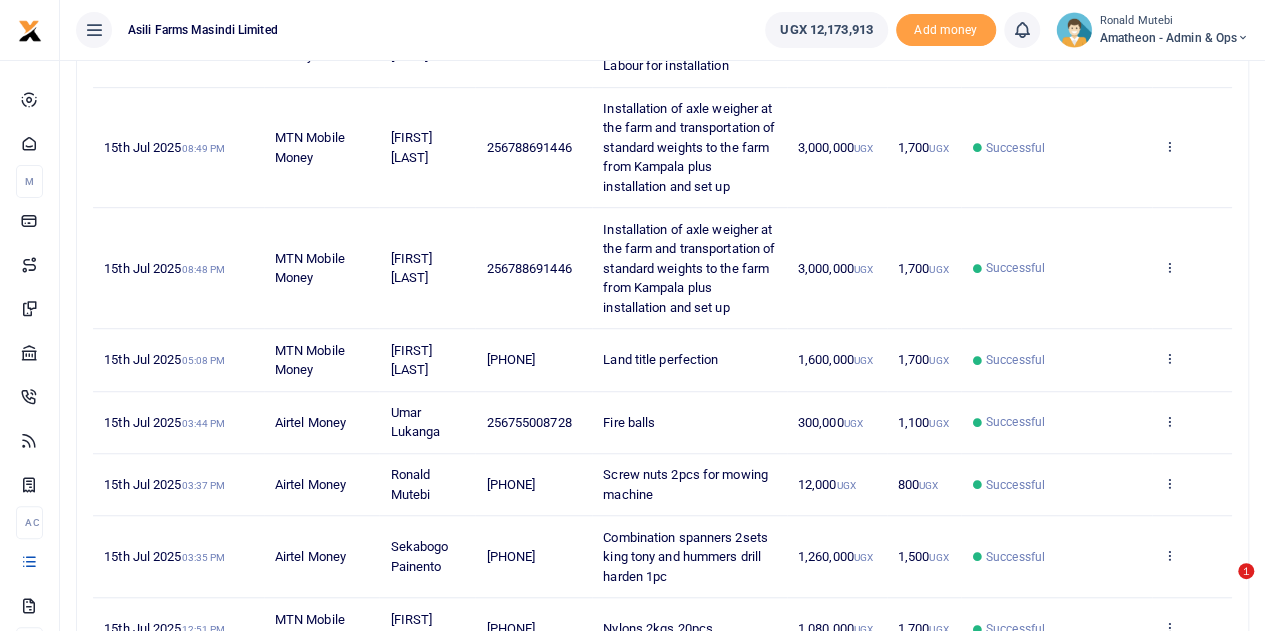 scroll, scrollTop: 412, scrollLeft: 0, axis: vertical 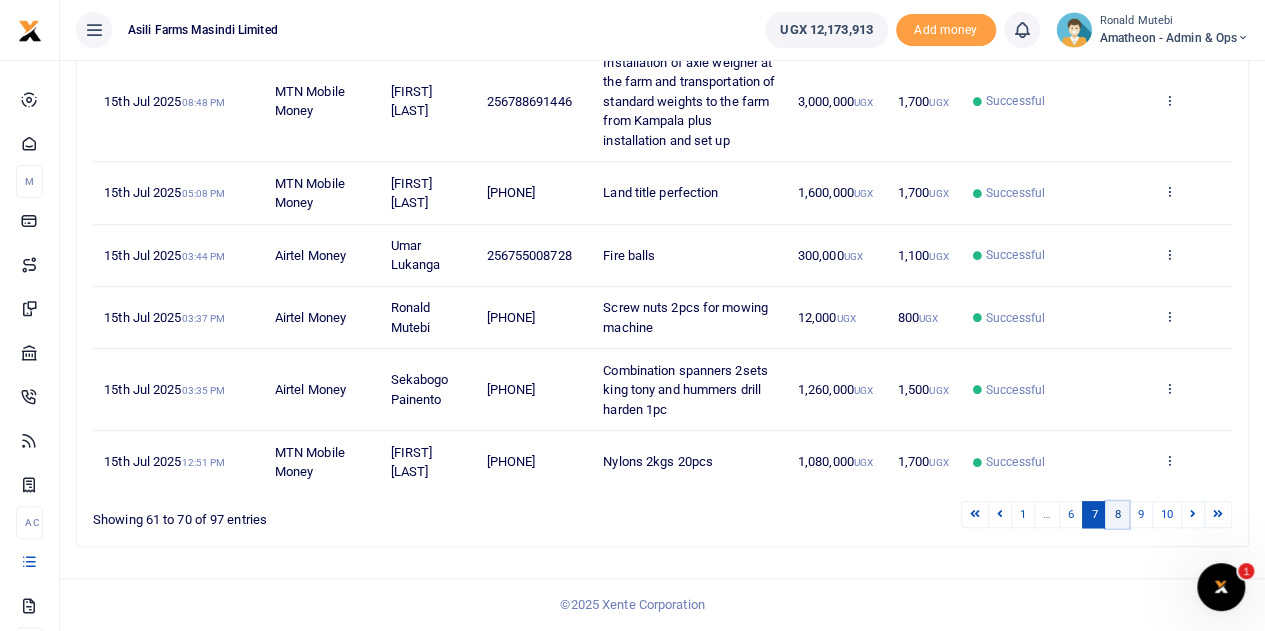 click on "8" at bounding box center [1117, 514] 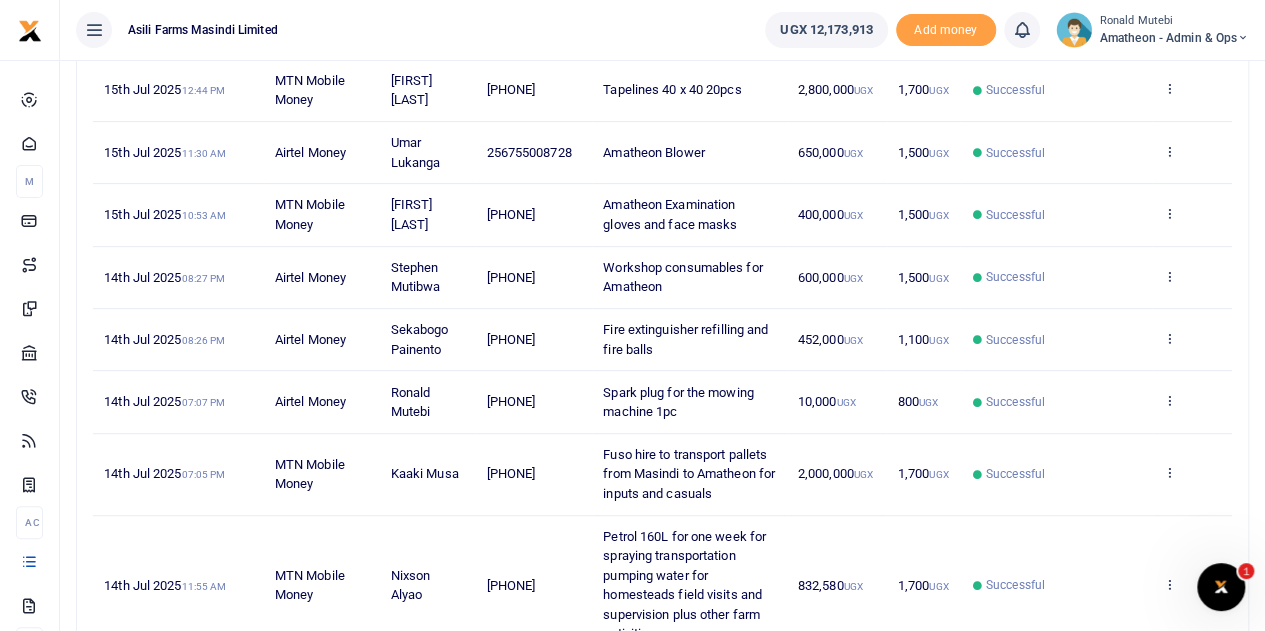 scroll, scrollTop: 214, scrollLeft: 0, axis: vertical 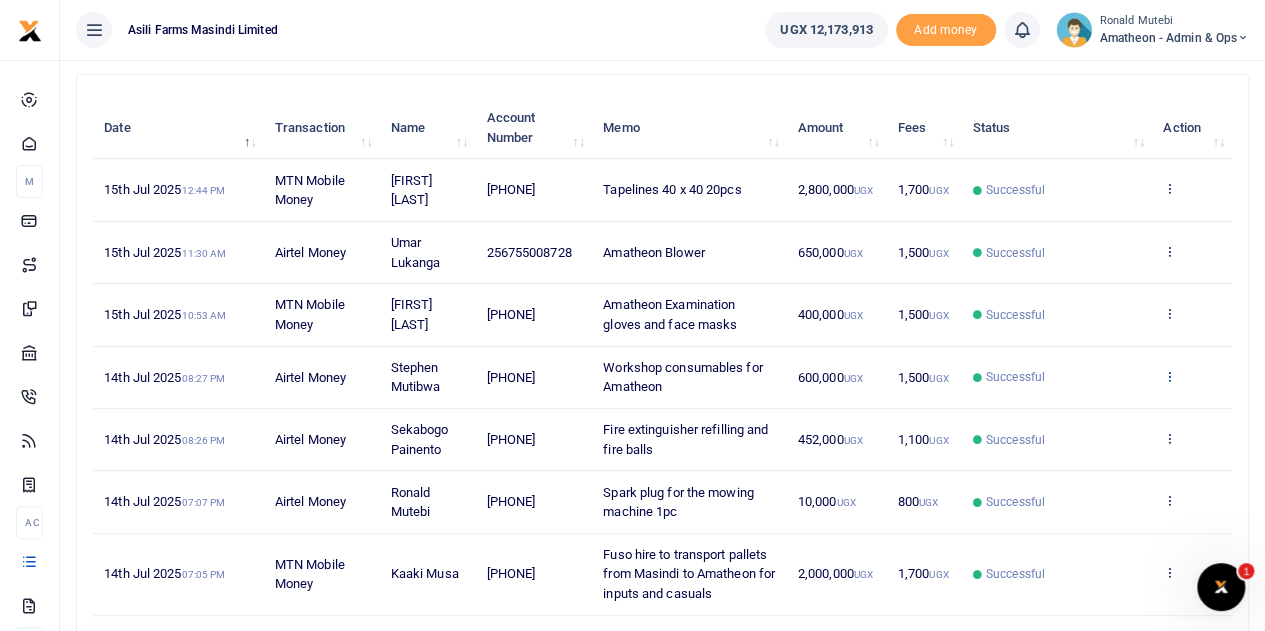 click at bounding box center [1169, 376] 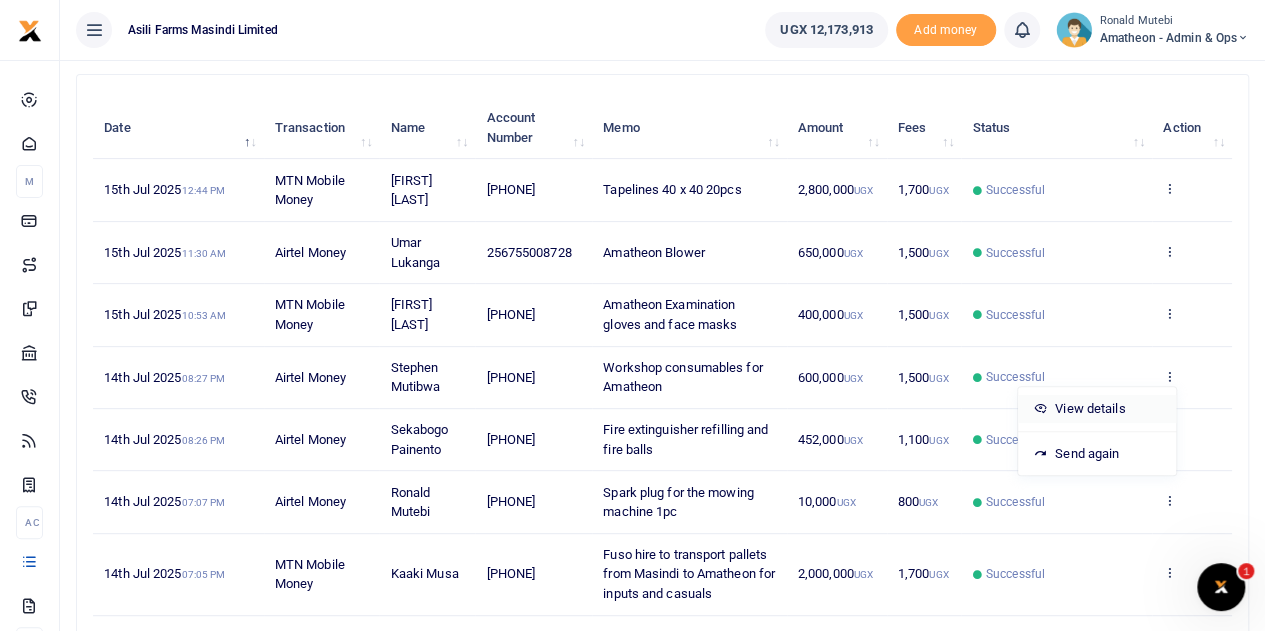 click on "View details" at bounding box center (1097, 409) 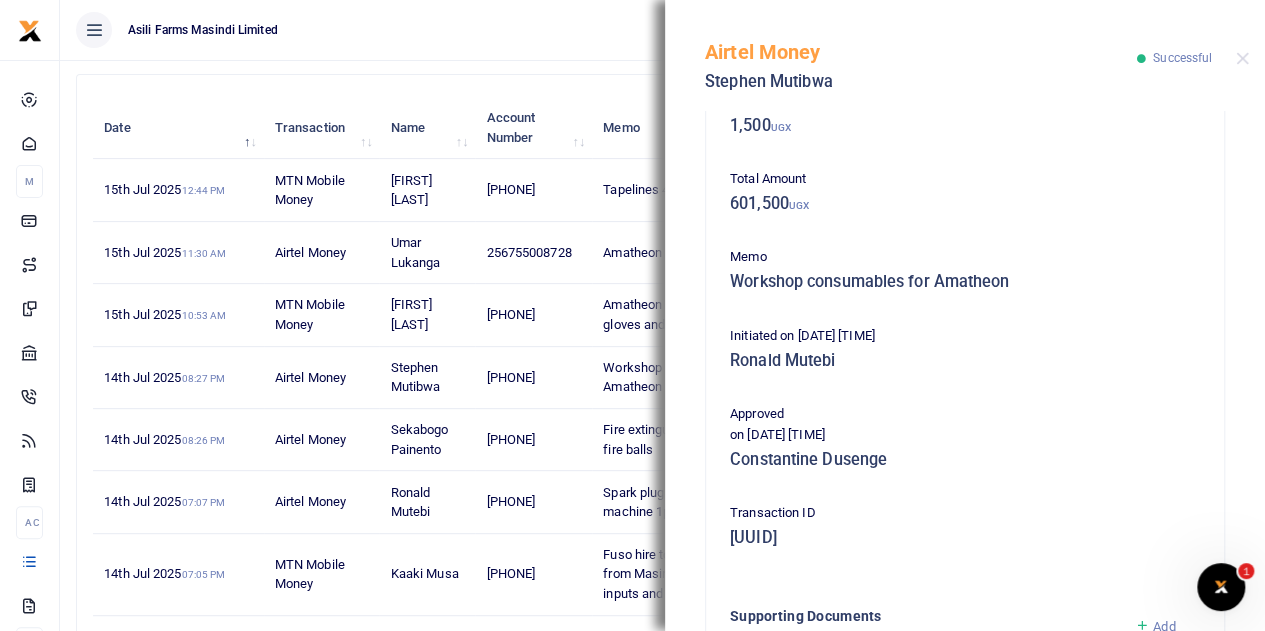scroll, scrollTop: 500, scrollLeft: 0, axis: vertical 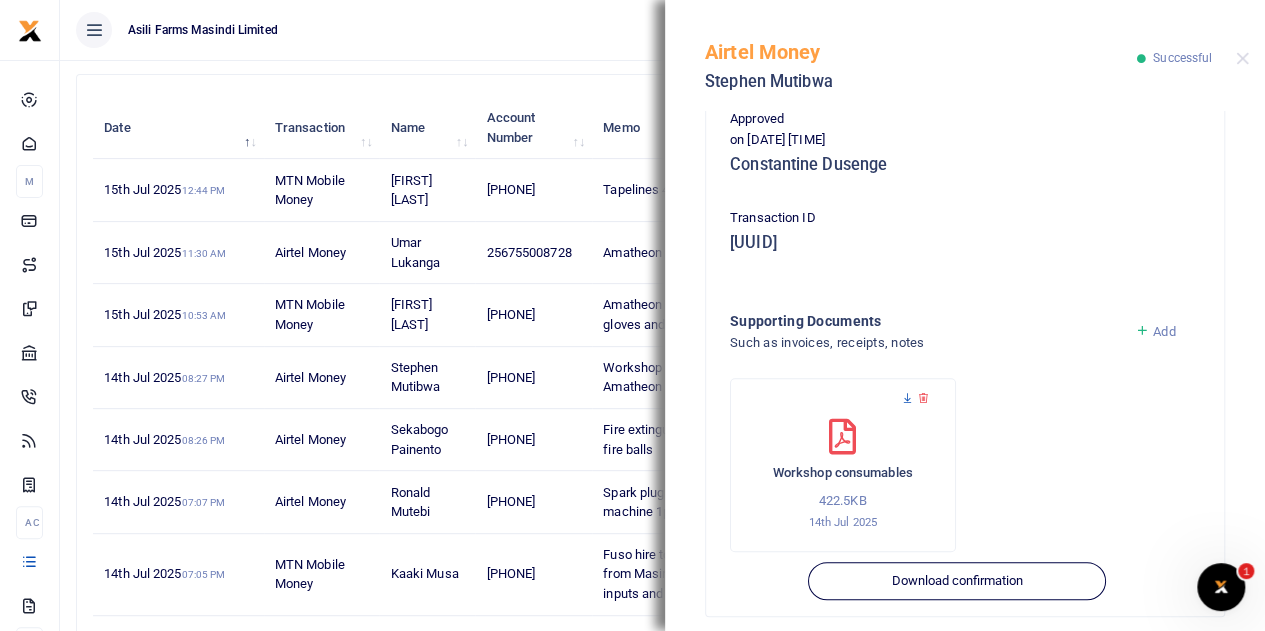 click at bounding box center (907, 398) 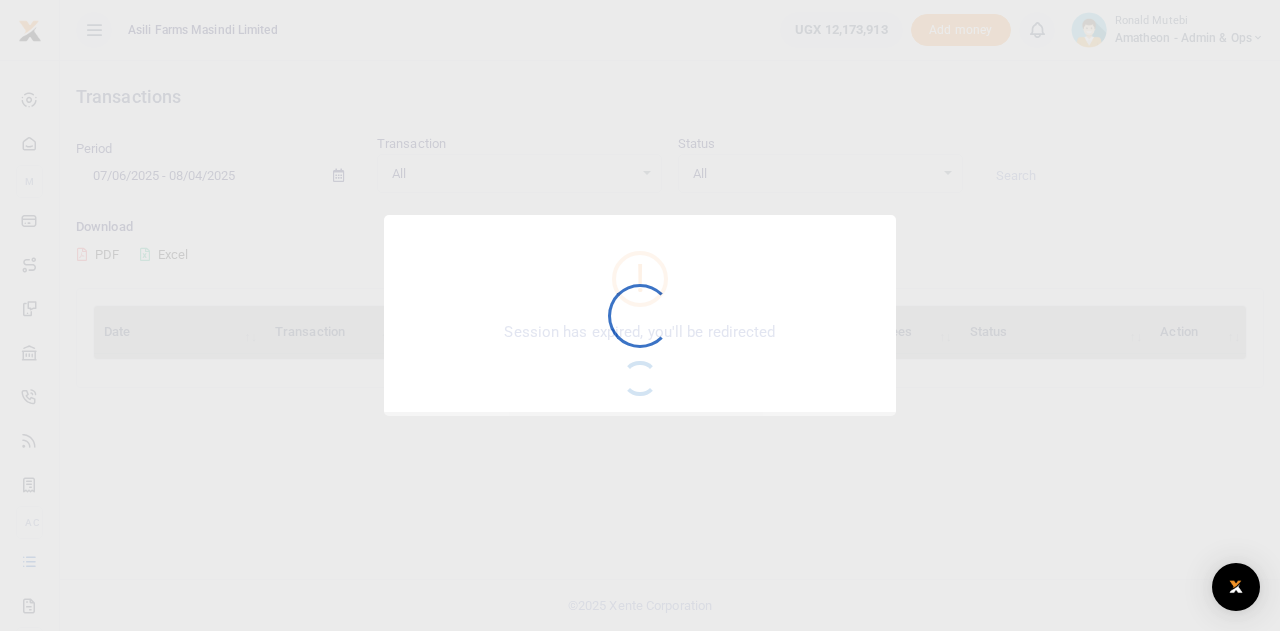 scroll, scrollTop: 0, scrollLeft: 0, axis: both 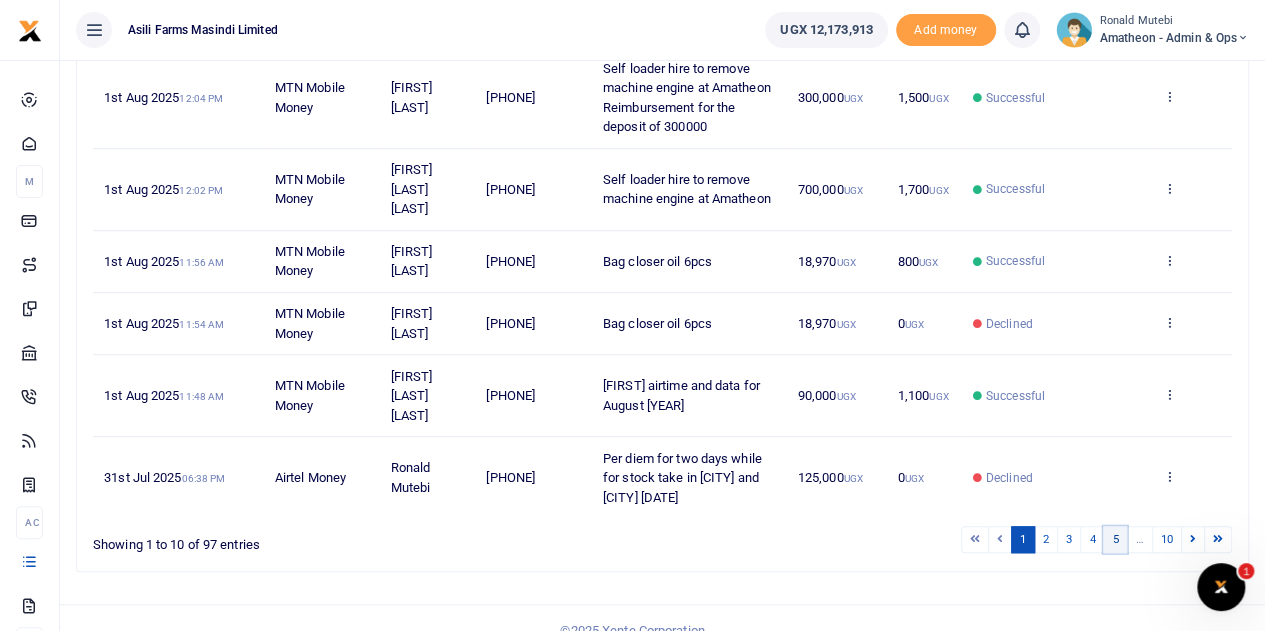 click on "5" at bounding box center (1115, 539) 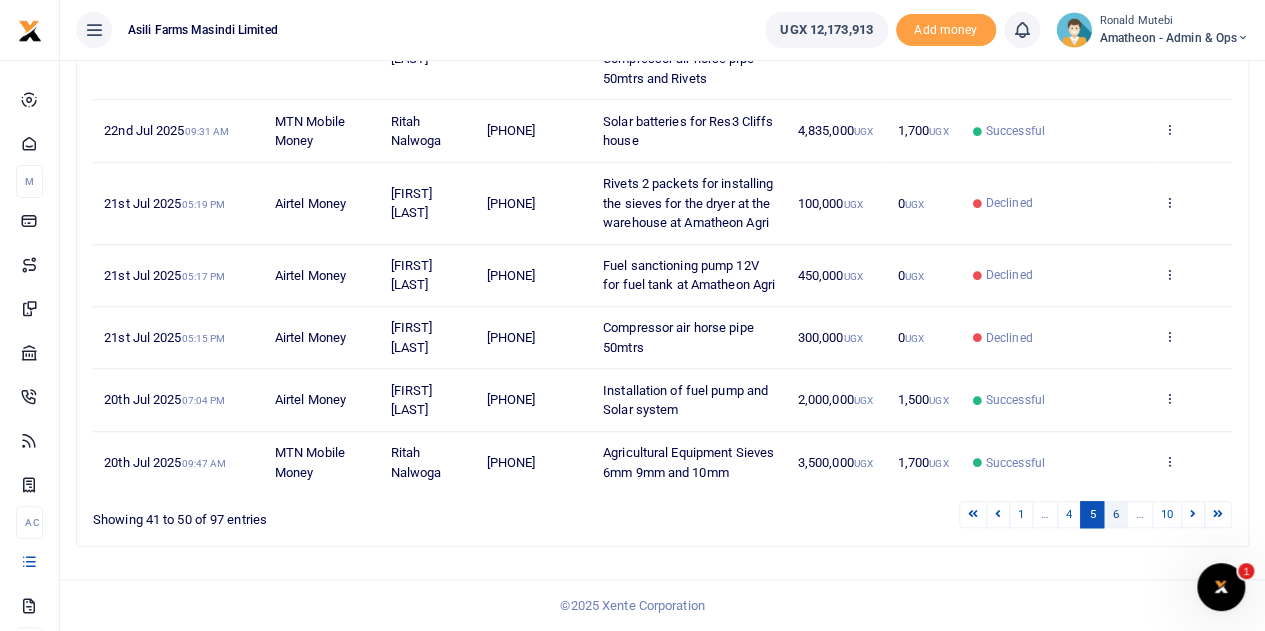 click on "6" at bounding box center (1115, 514) 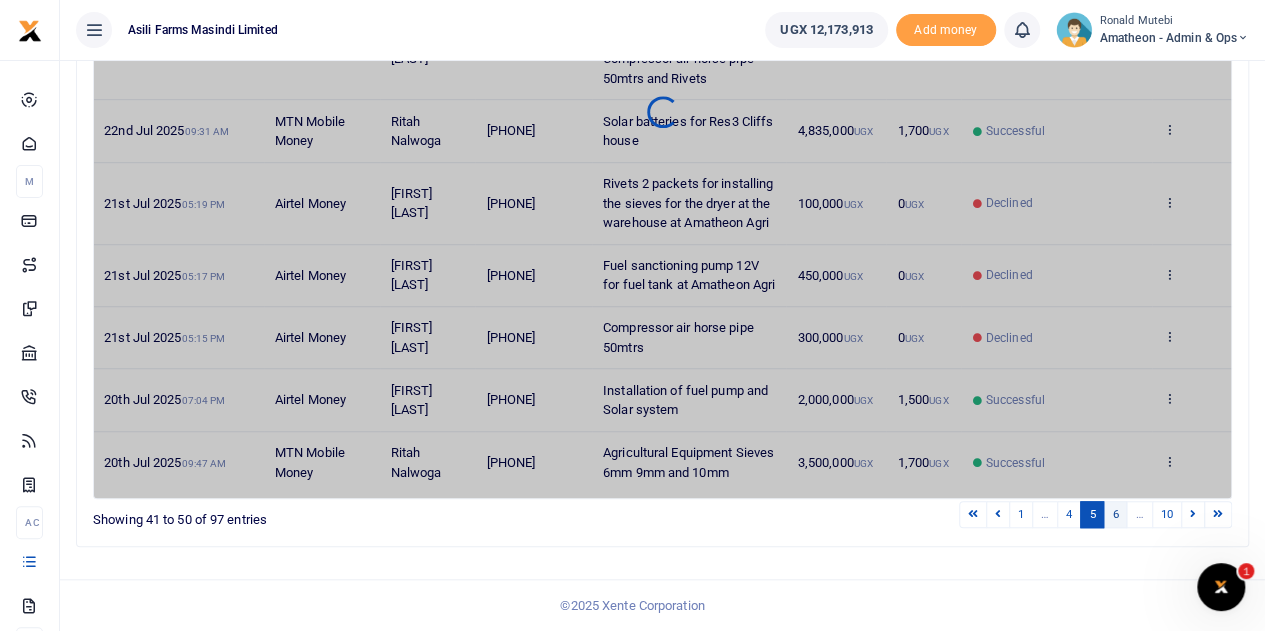 scroll, scrollTop: 556, scrollLeft: 0, axis: vertical 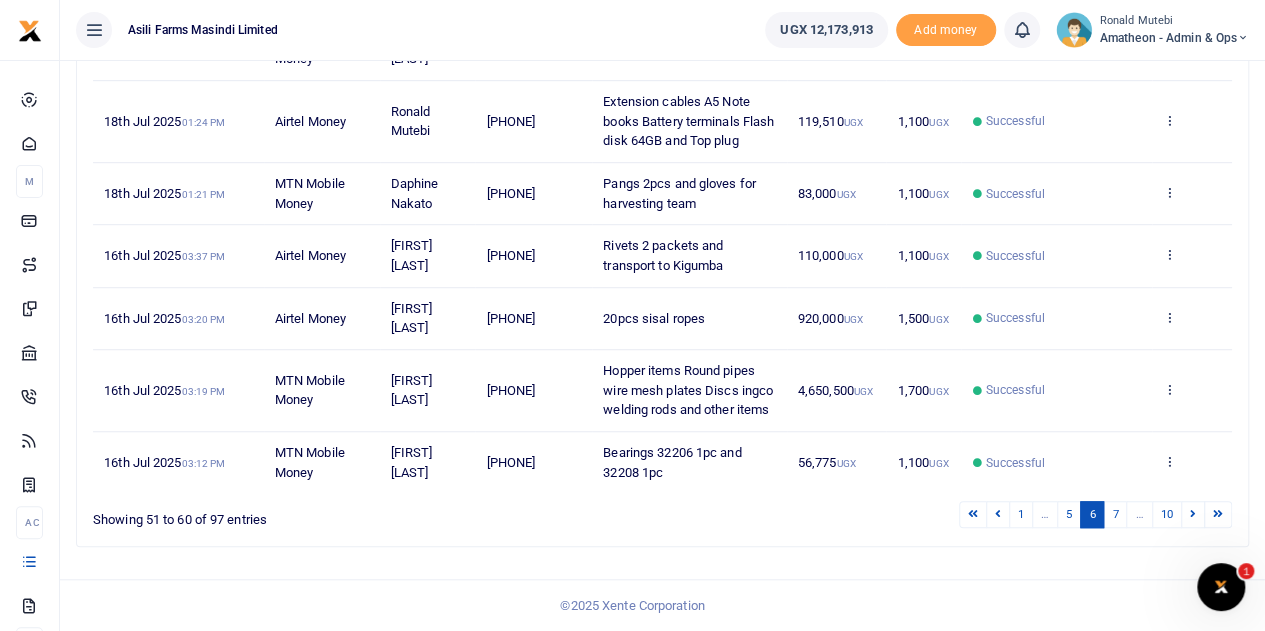 click on "7" at bounding box center [1115, 514] 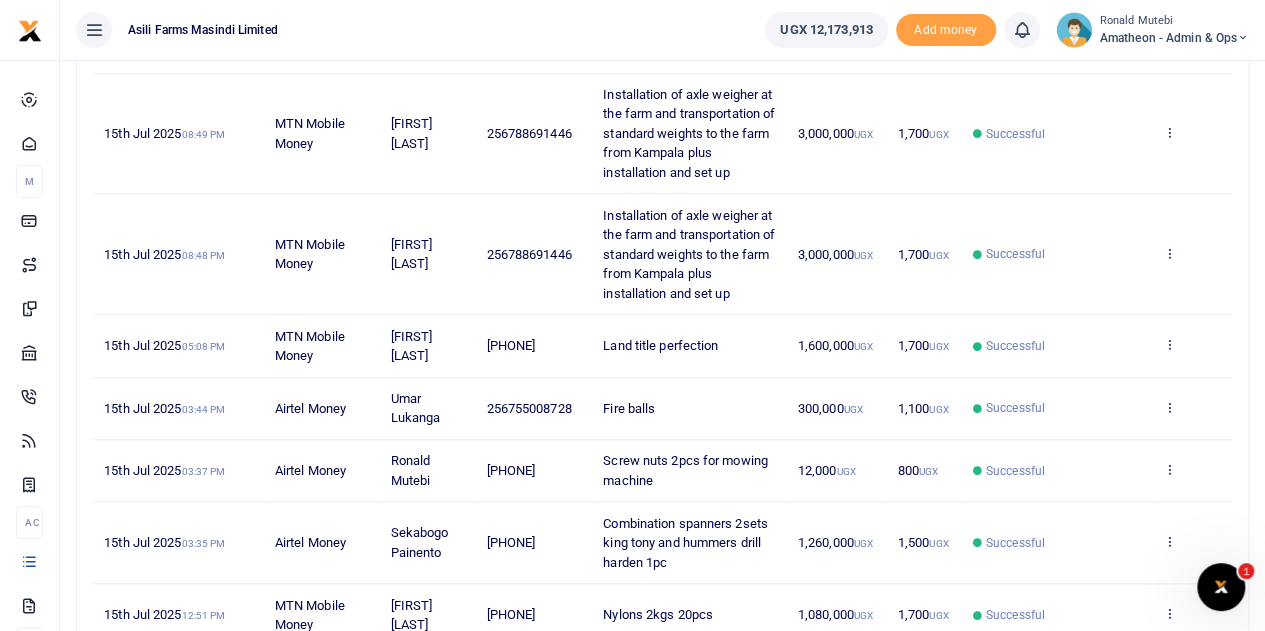 scroll, scrollTop: 712, scrollLeft: 0, axis: vertical 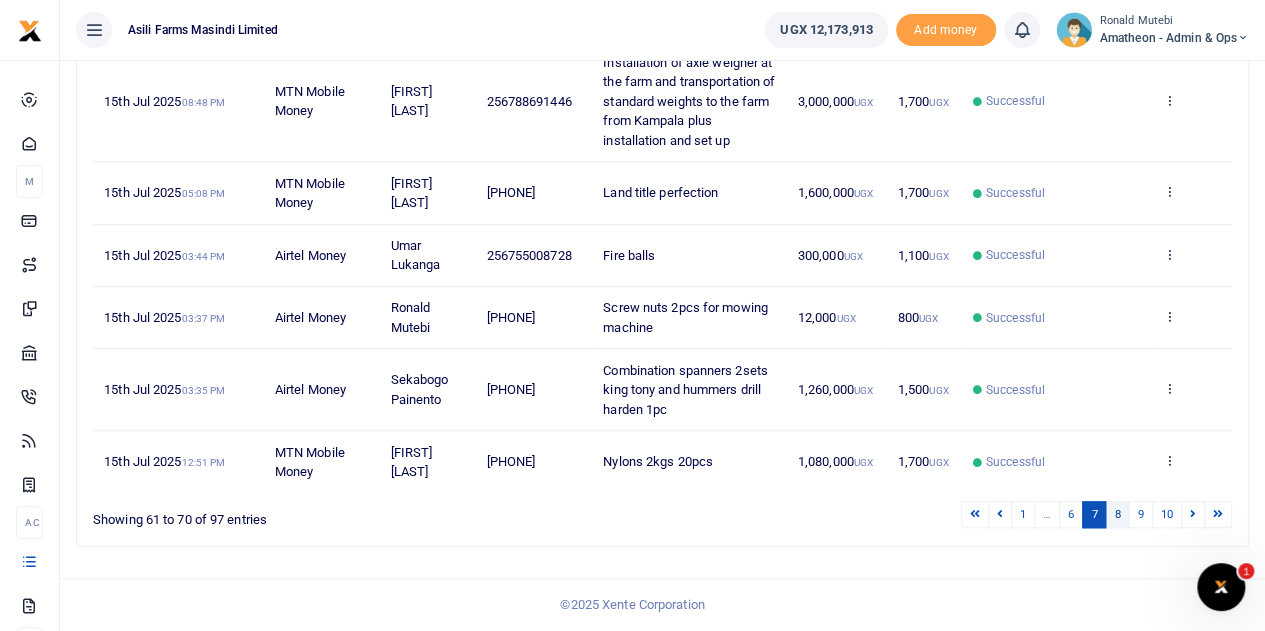 click on "8" at bounding box center (1117, 514) 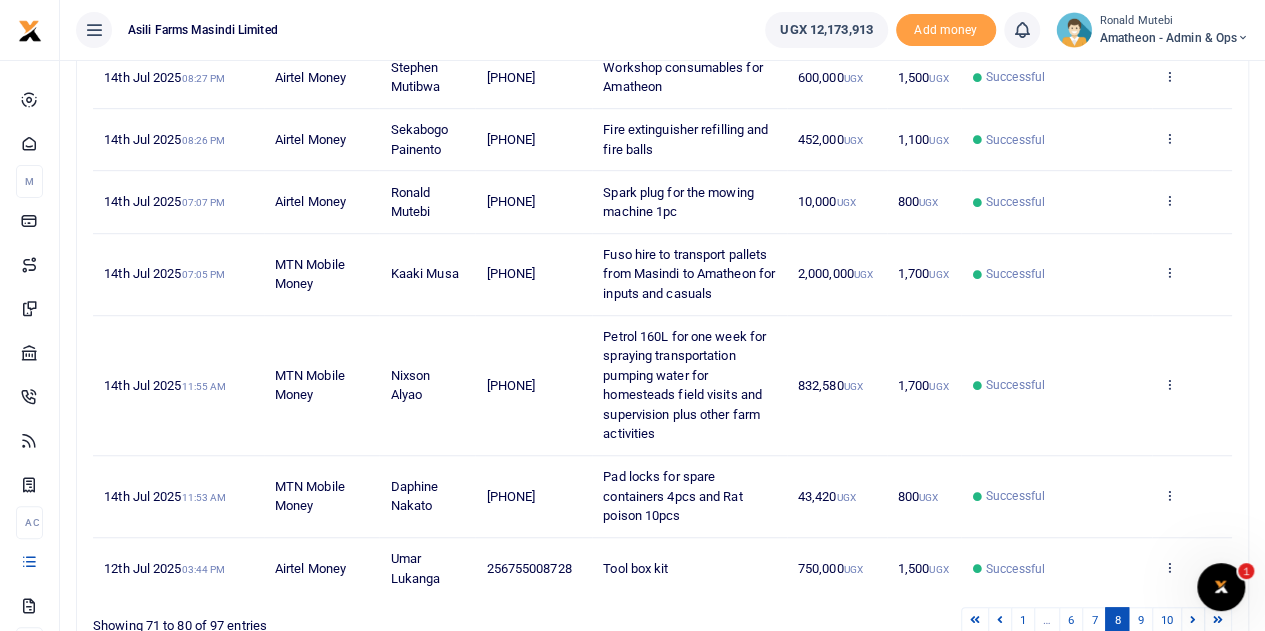 scroll, scrollTop: 314, scrollLeft: 0, axis: vertical 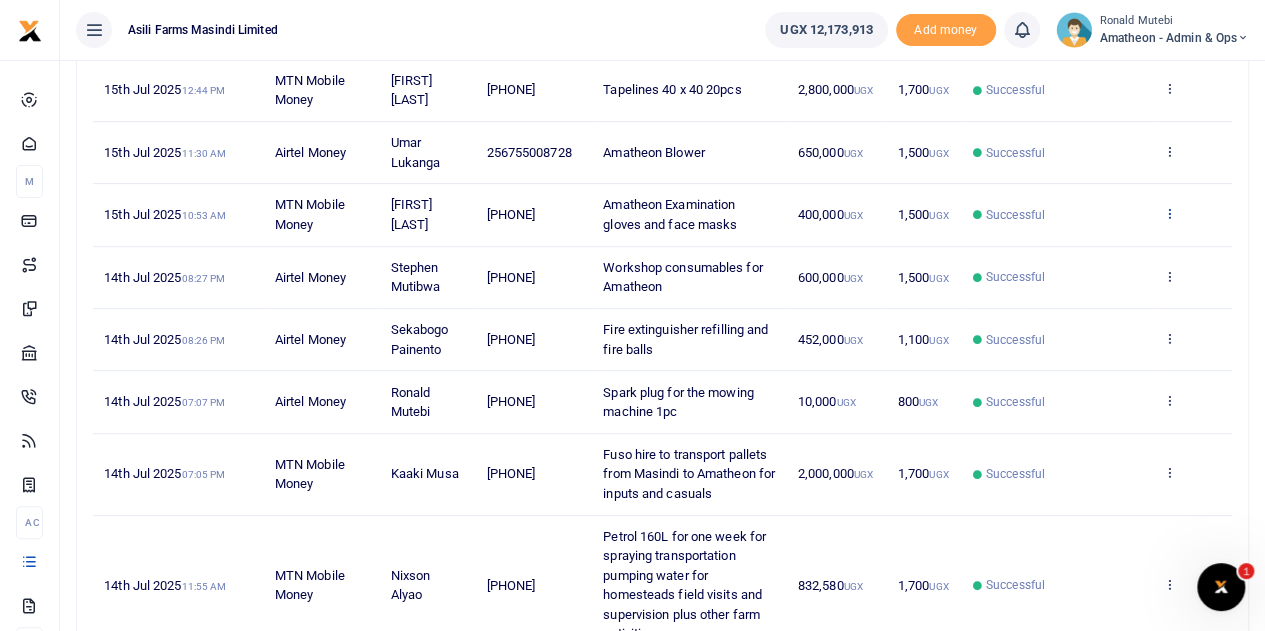 click at bounding box center [1169, 213] 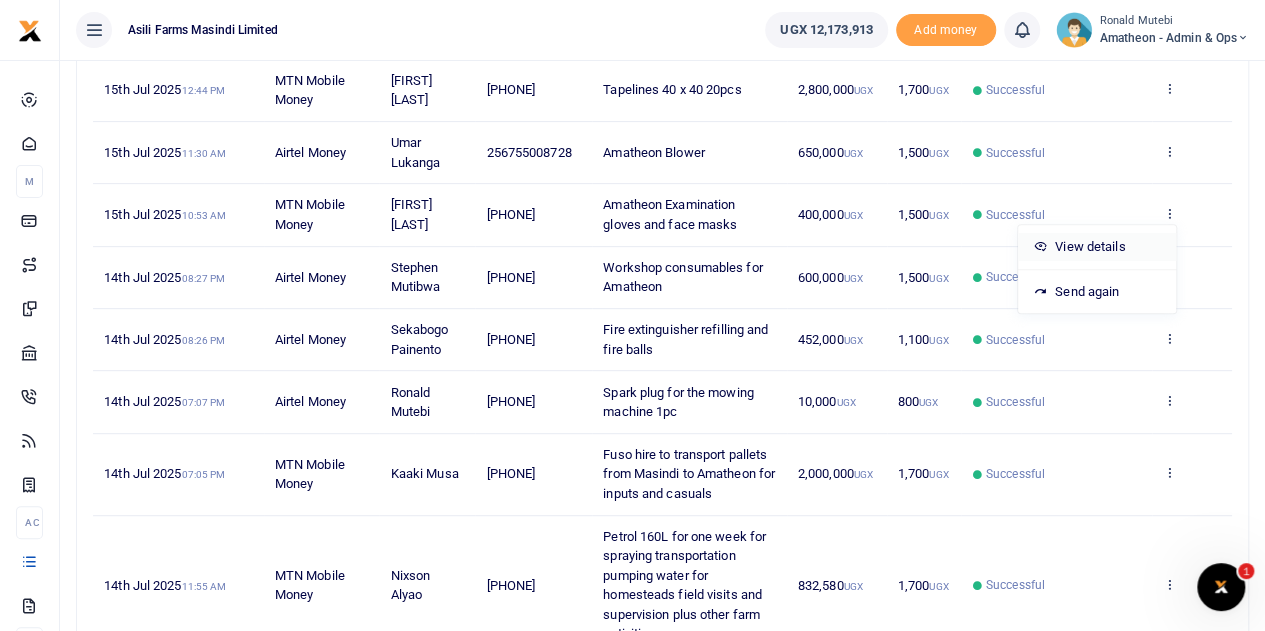 click on "View details" at bounding box center (1097, 247) 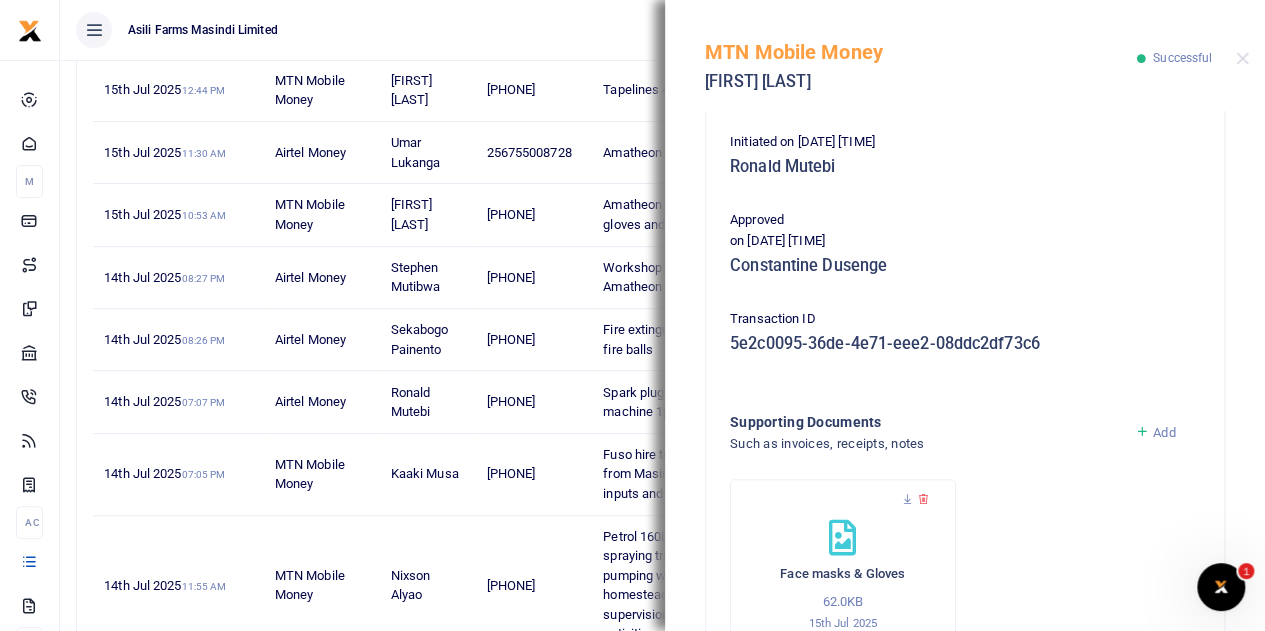scroll, scrollTop: 400, scrollLeft: 0, axis: vertical 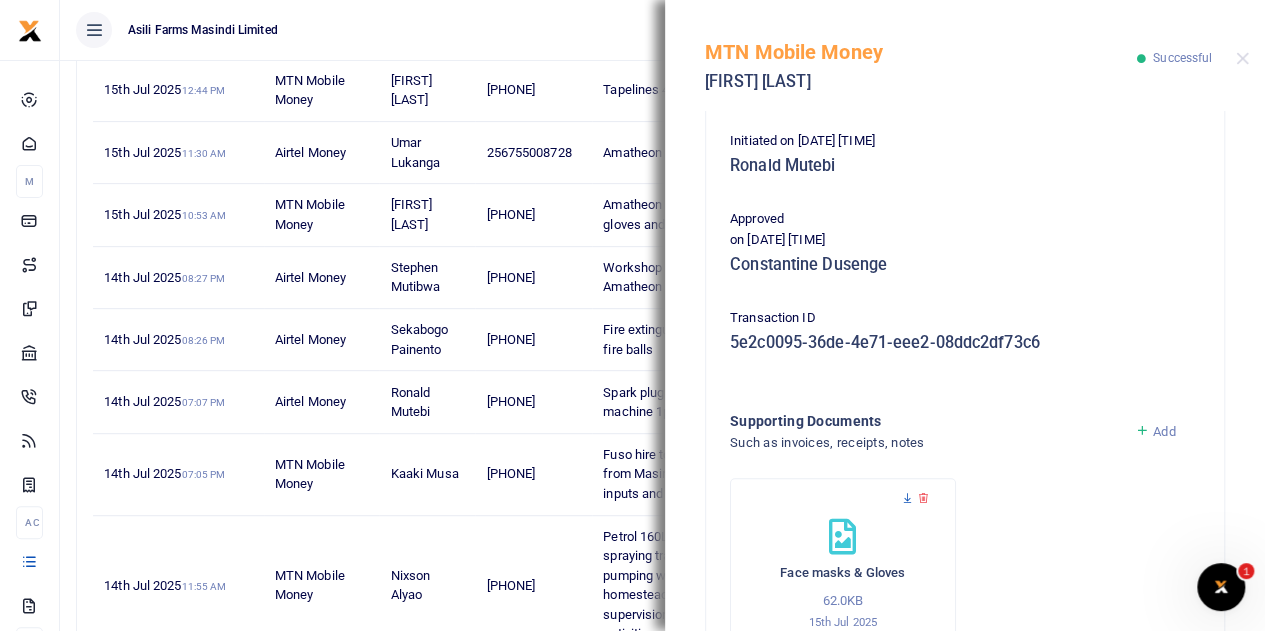 click at bounding box center [907, 498] 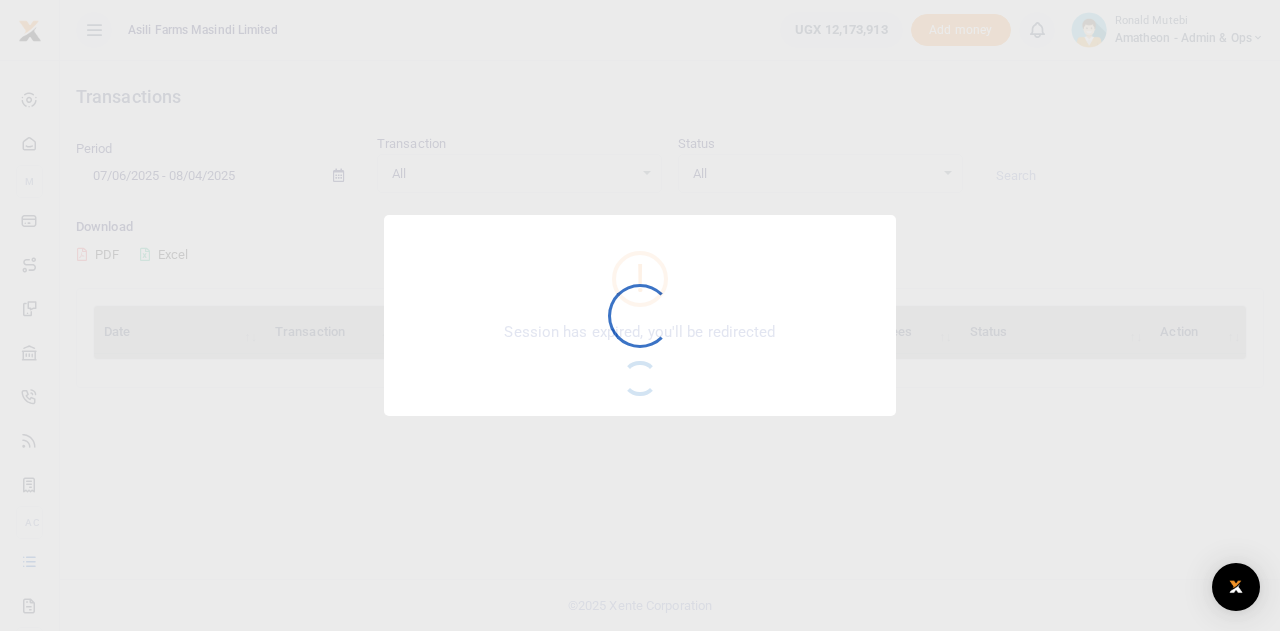 scroll, scrollTop: 0, scrollLeft: 0, axis: both 